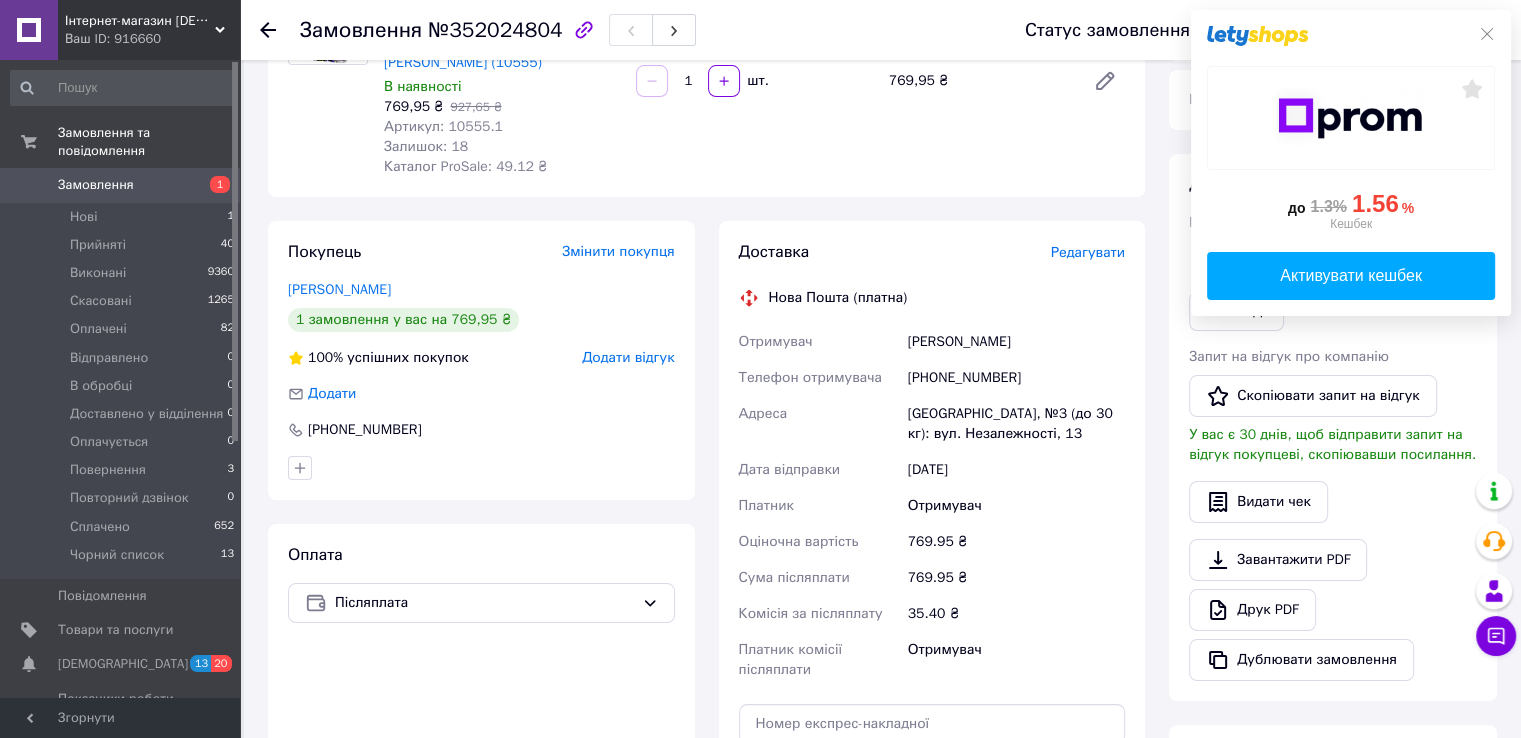 scroll, scrollTop: 200, scrollLeft: 0, axis: vertical 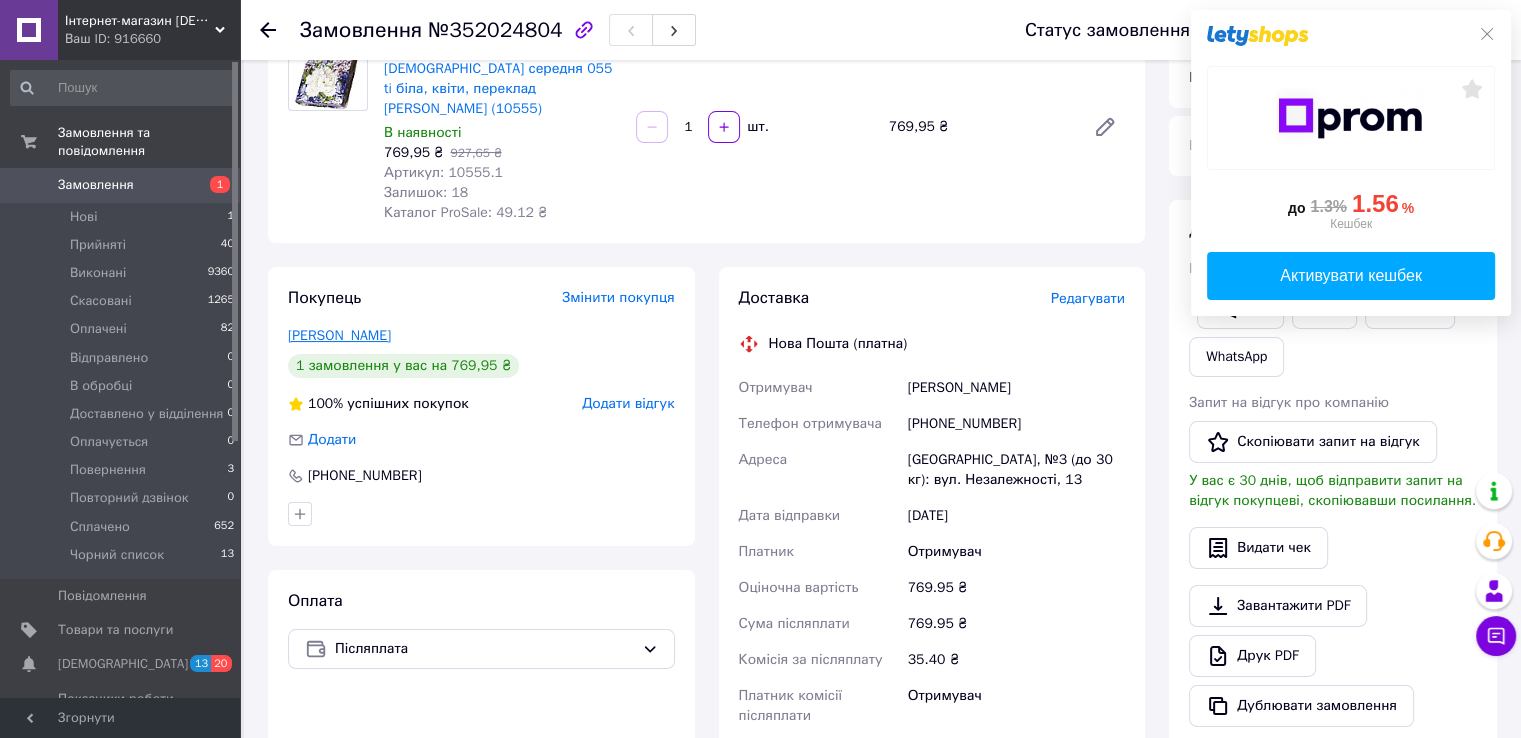 click on "Ясик Ніна" at bounding box center [339, 335] 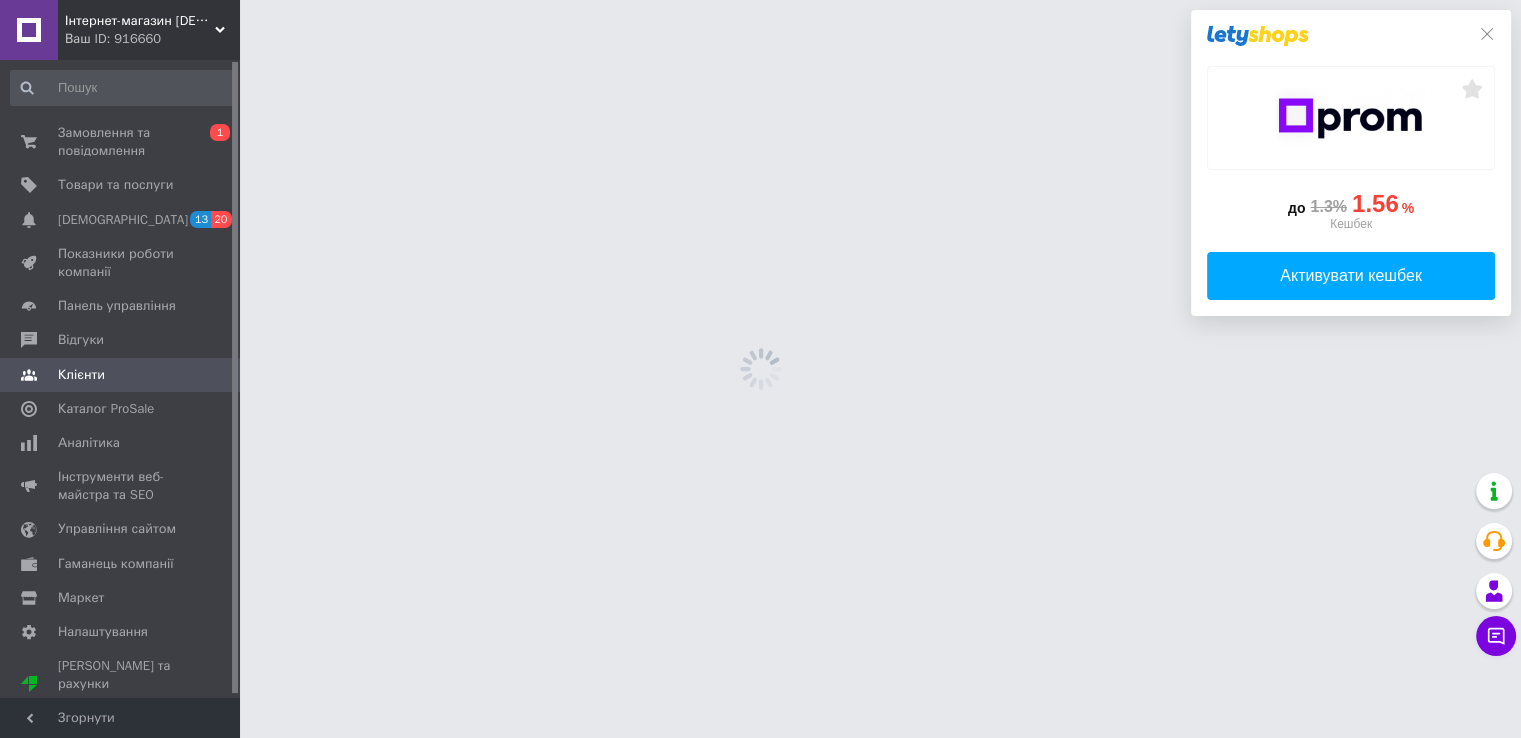 scroll, scrollTop: 0, scrollLeft: 0, axis: both 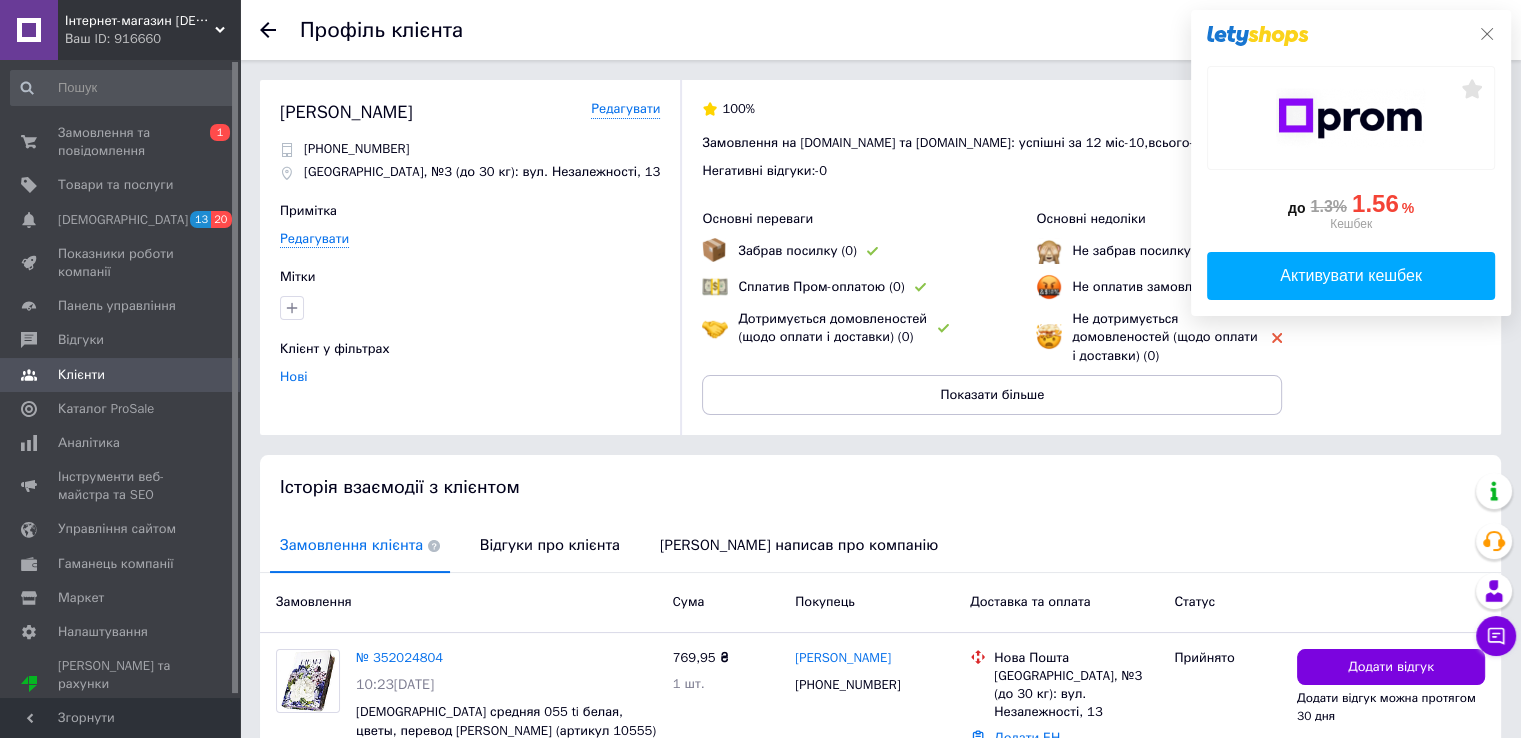click 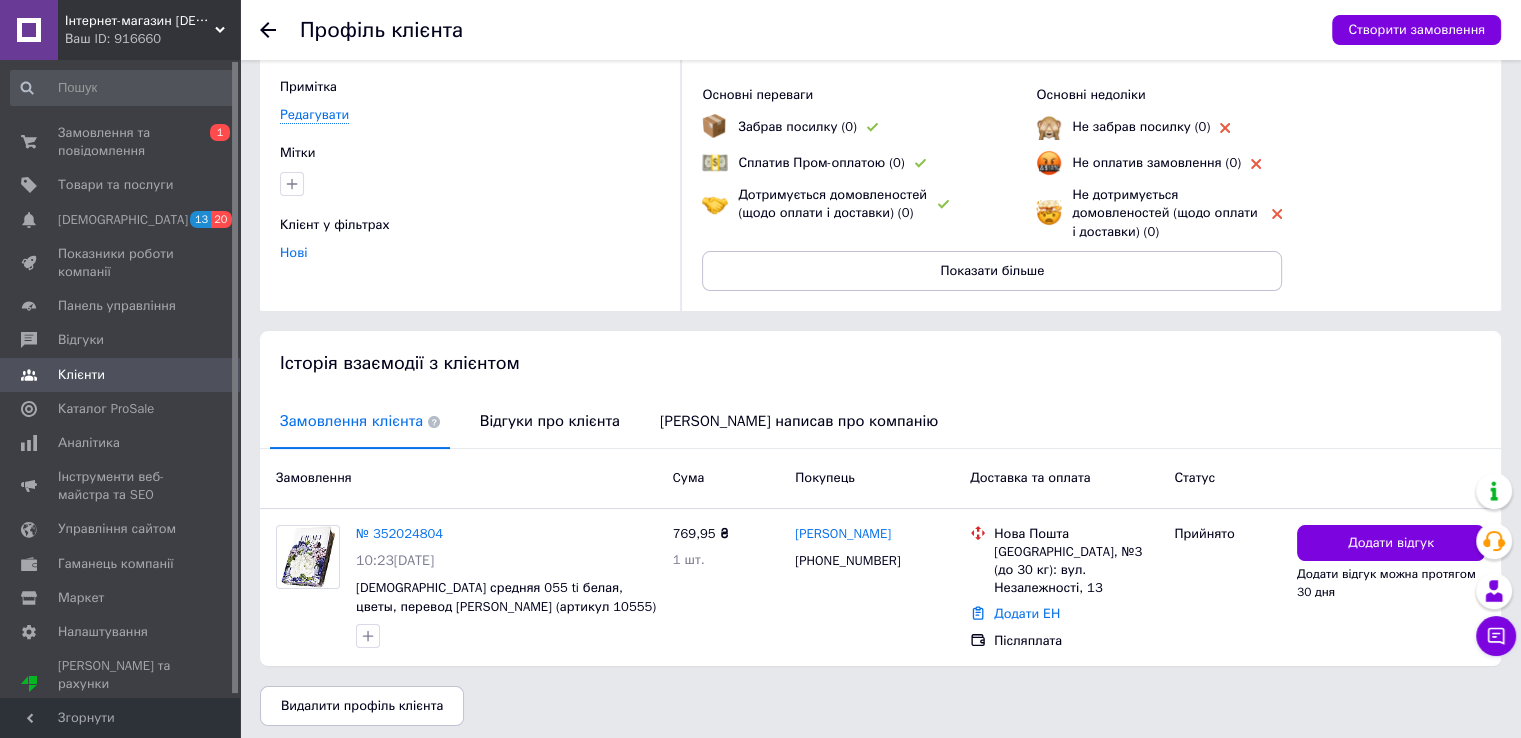 scroll, scrollTop: 129, scrollLeft: 0, axis: vertical 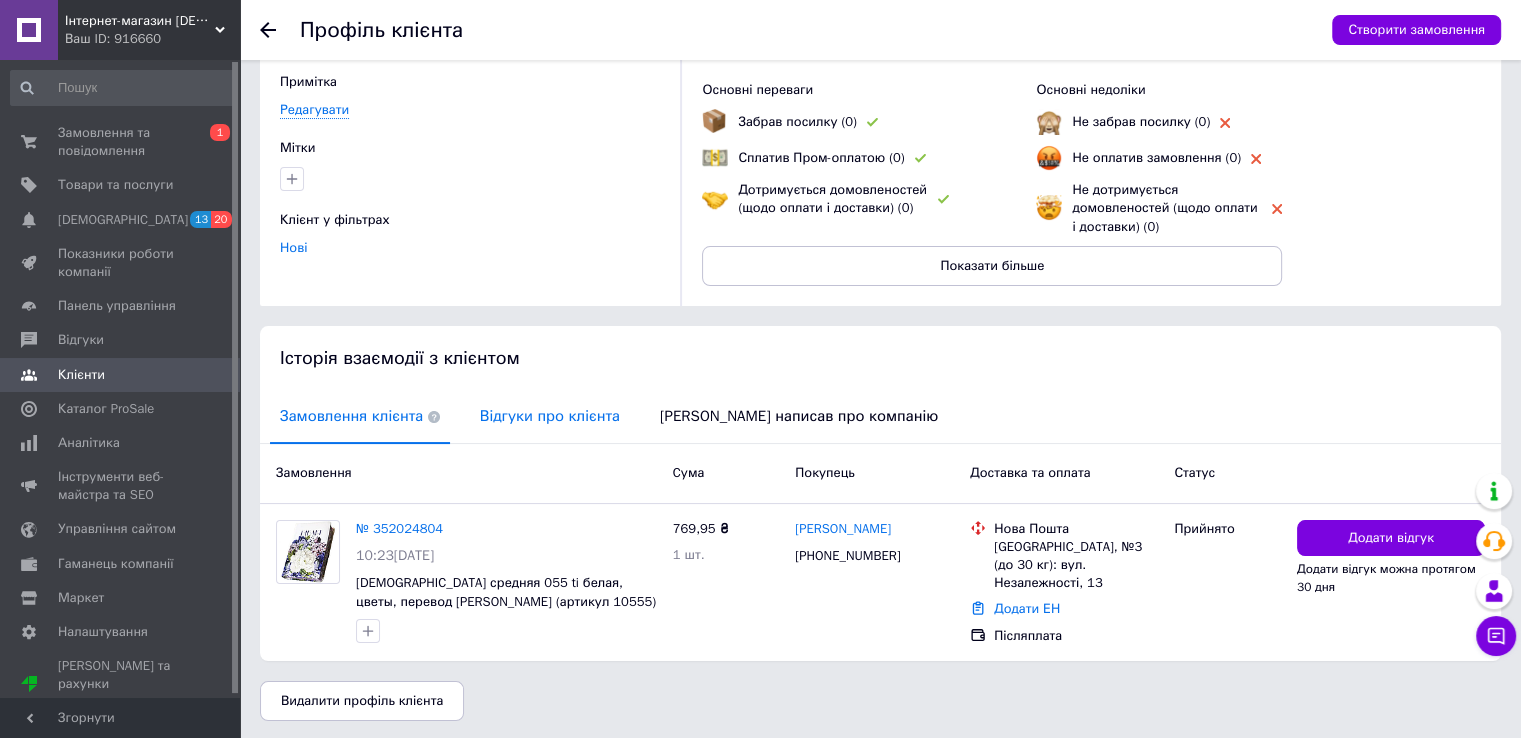 click on "Відгуки про клієнта" at bounding box center (550, 416) 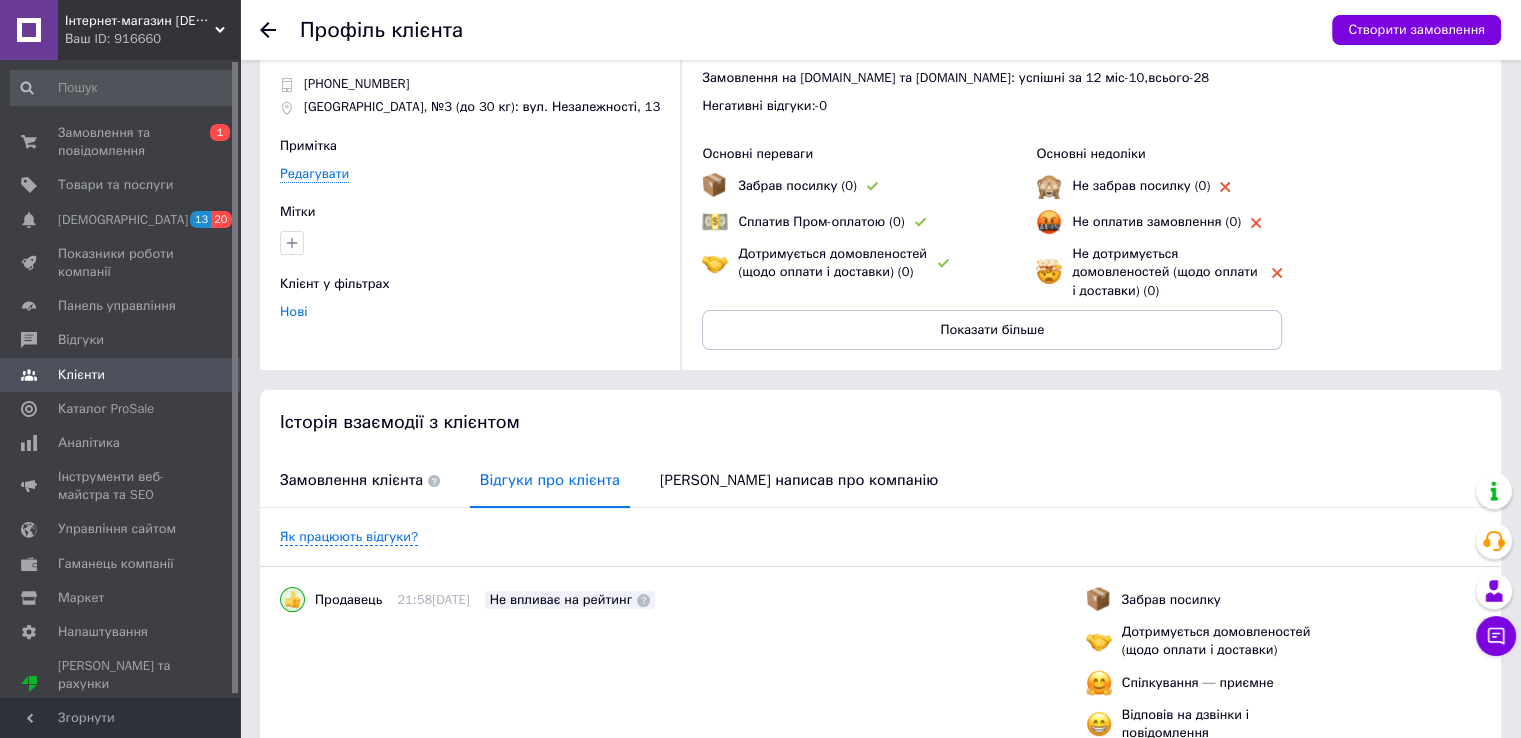 scroll, scrollTop: 0, scrollLeft: 0, axis: both 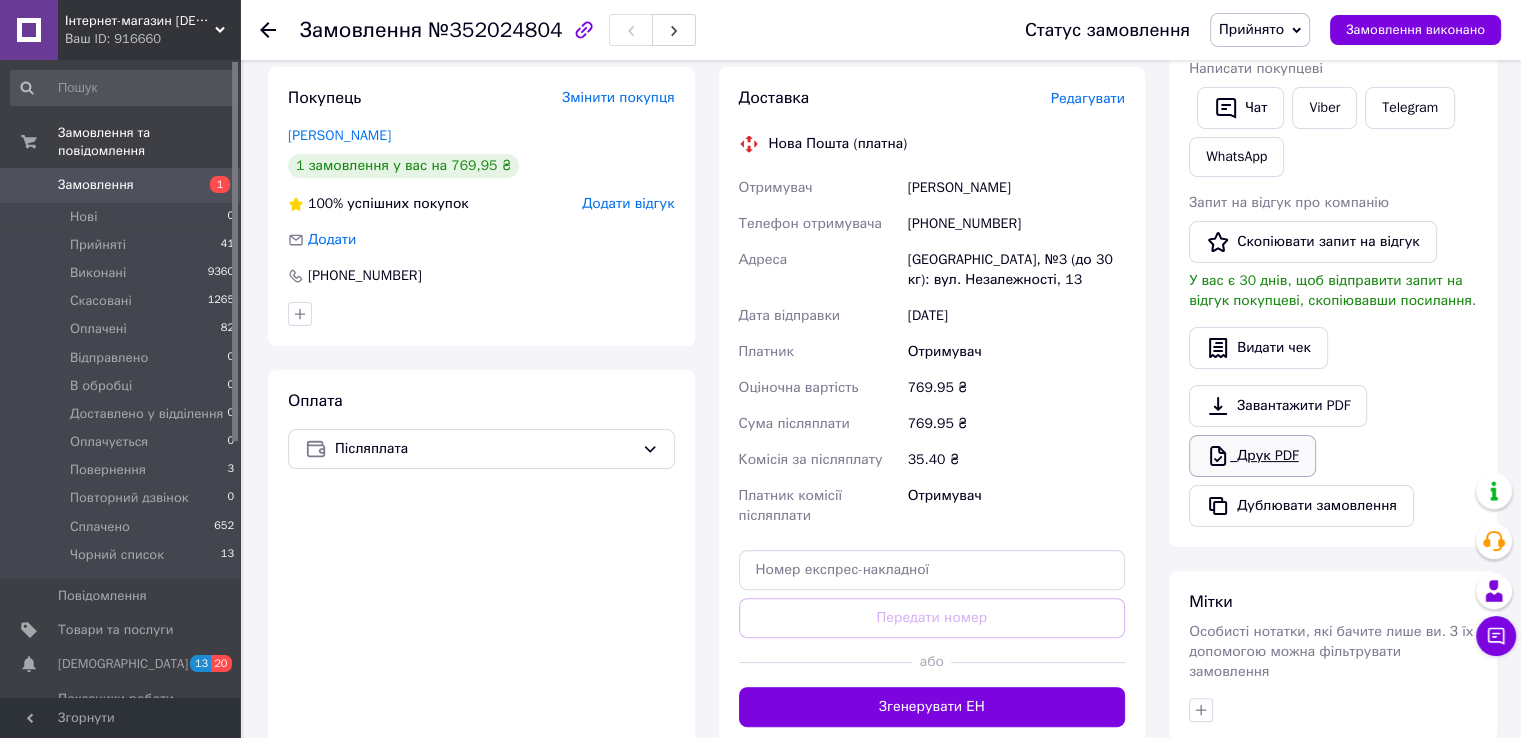 click on "Друк PDF" at bounding box center [1252, 456] 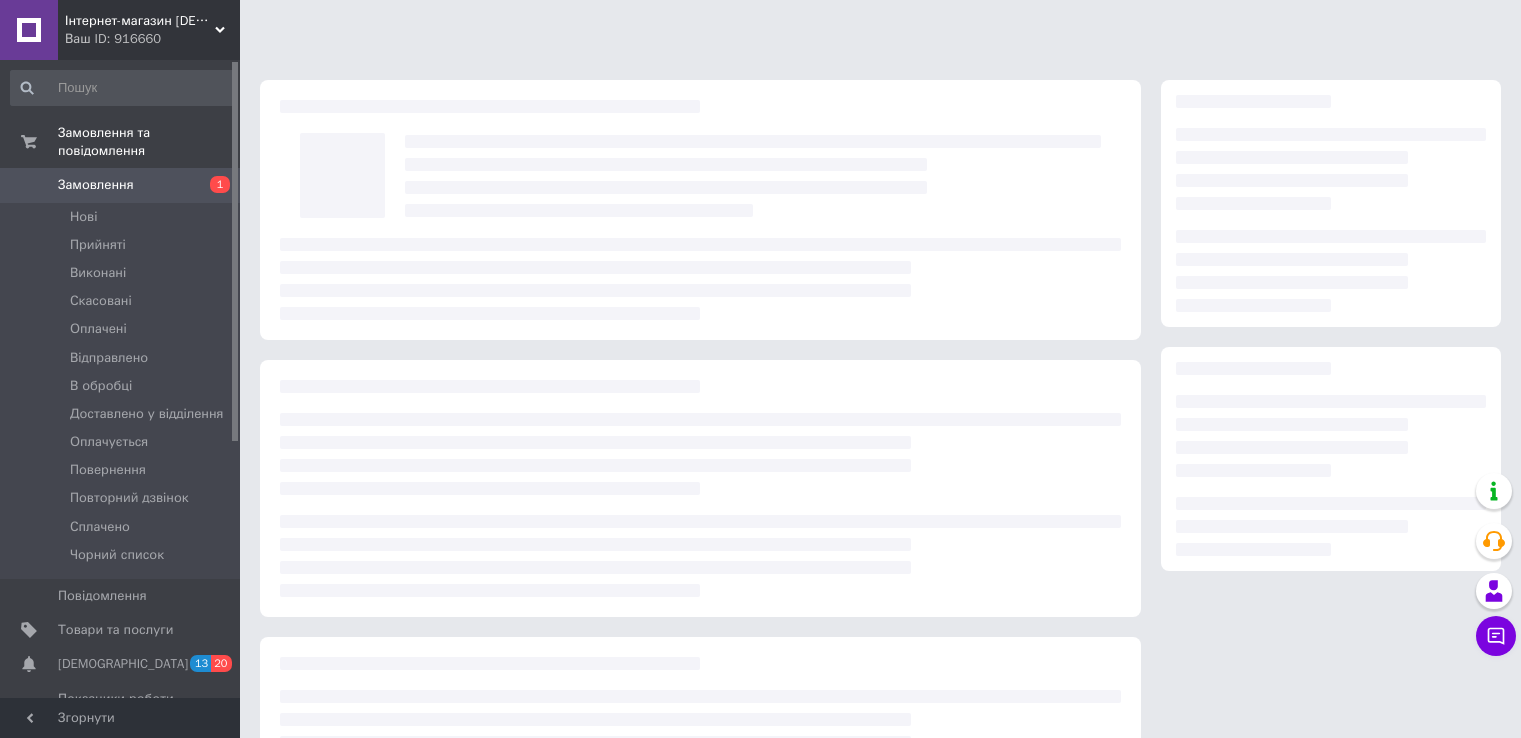 scroll, scrollTop: 0, scrollLeft: 0, axis: both 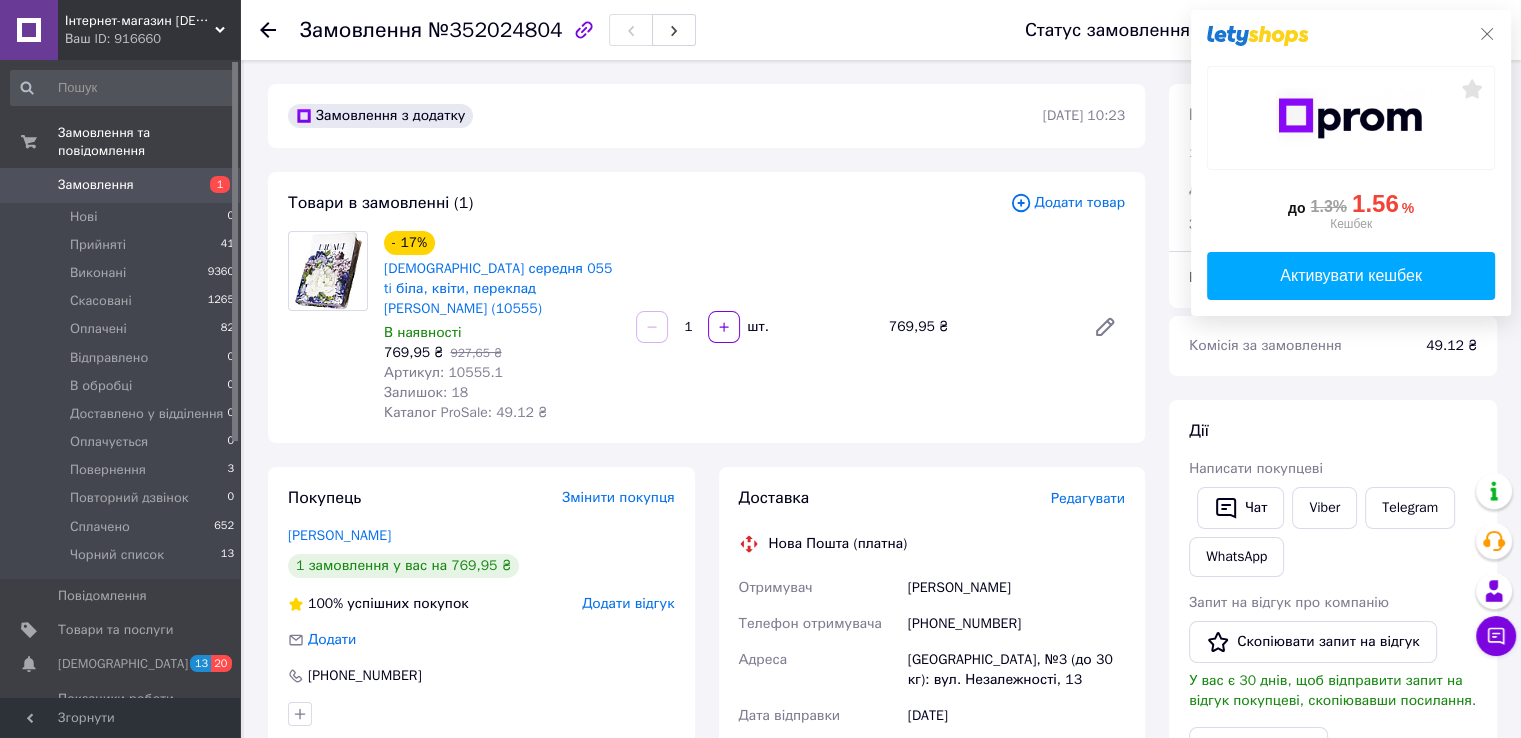 click 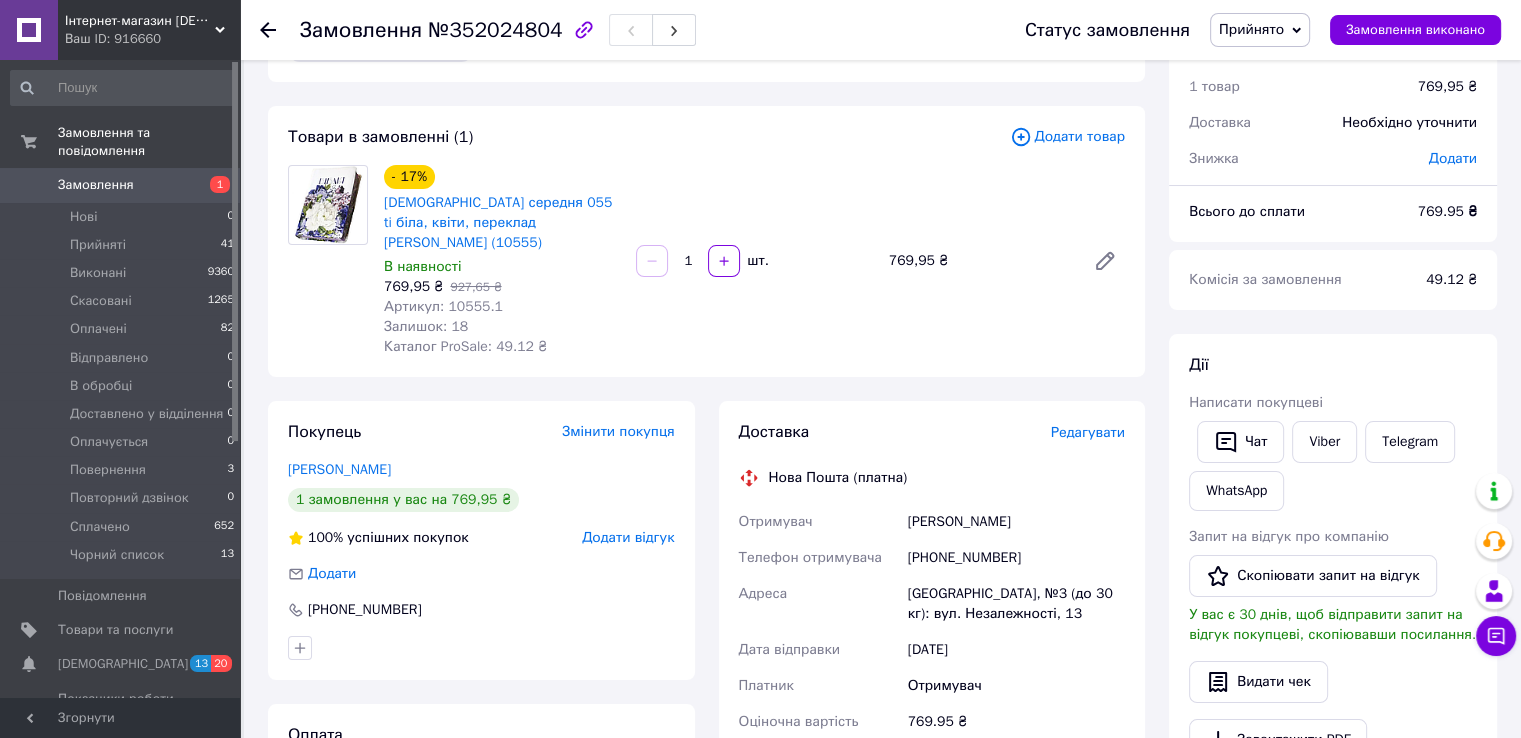 scroll, scrollTop: 100, scrollLeft: 0, axis: vertical 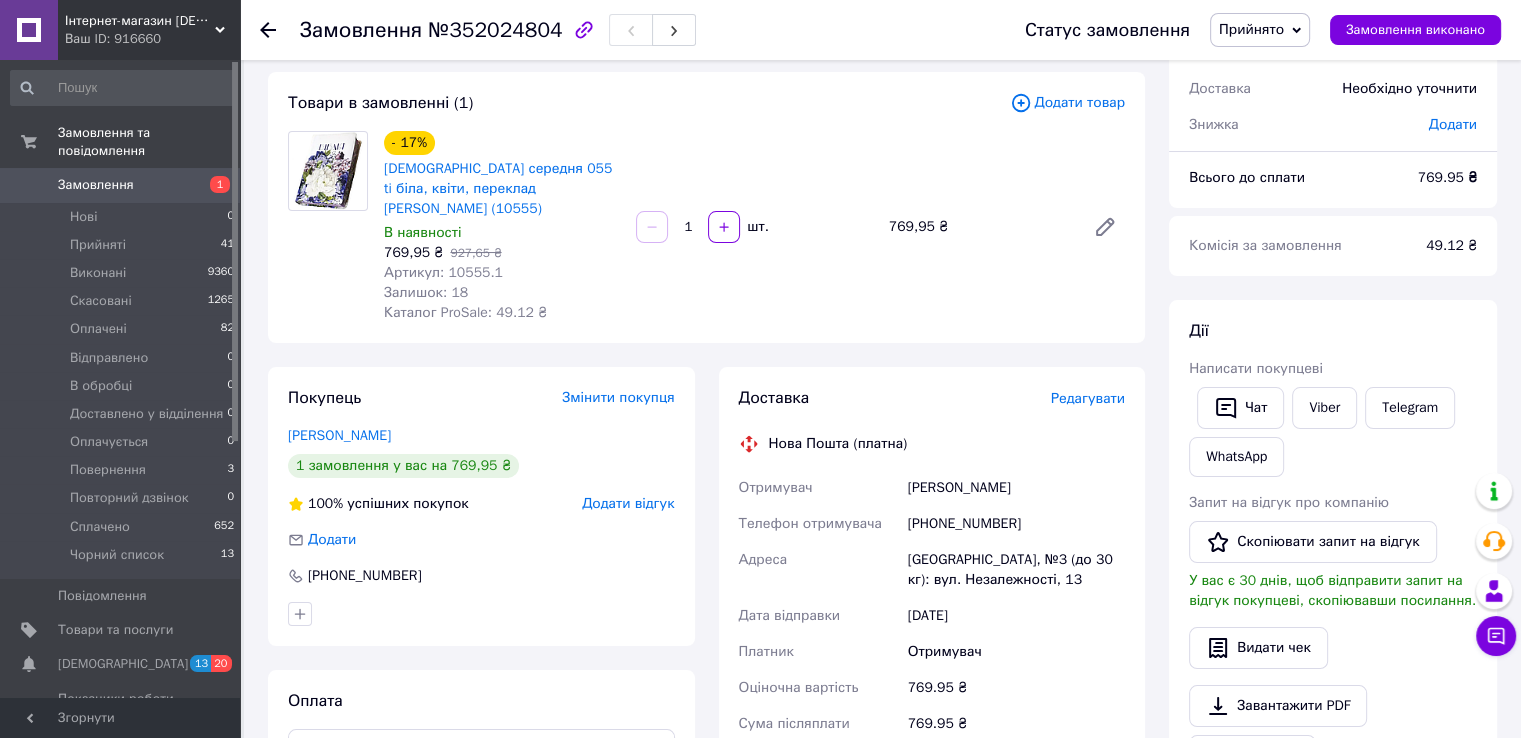 click on "Змінити покупця" at bounding box center (618, 397) 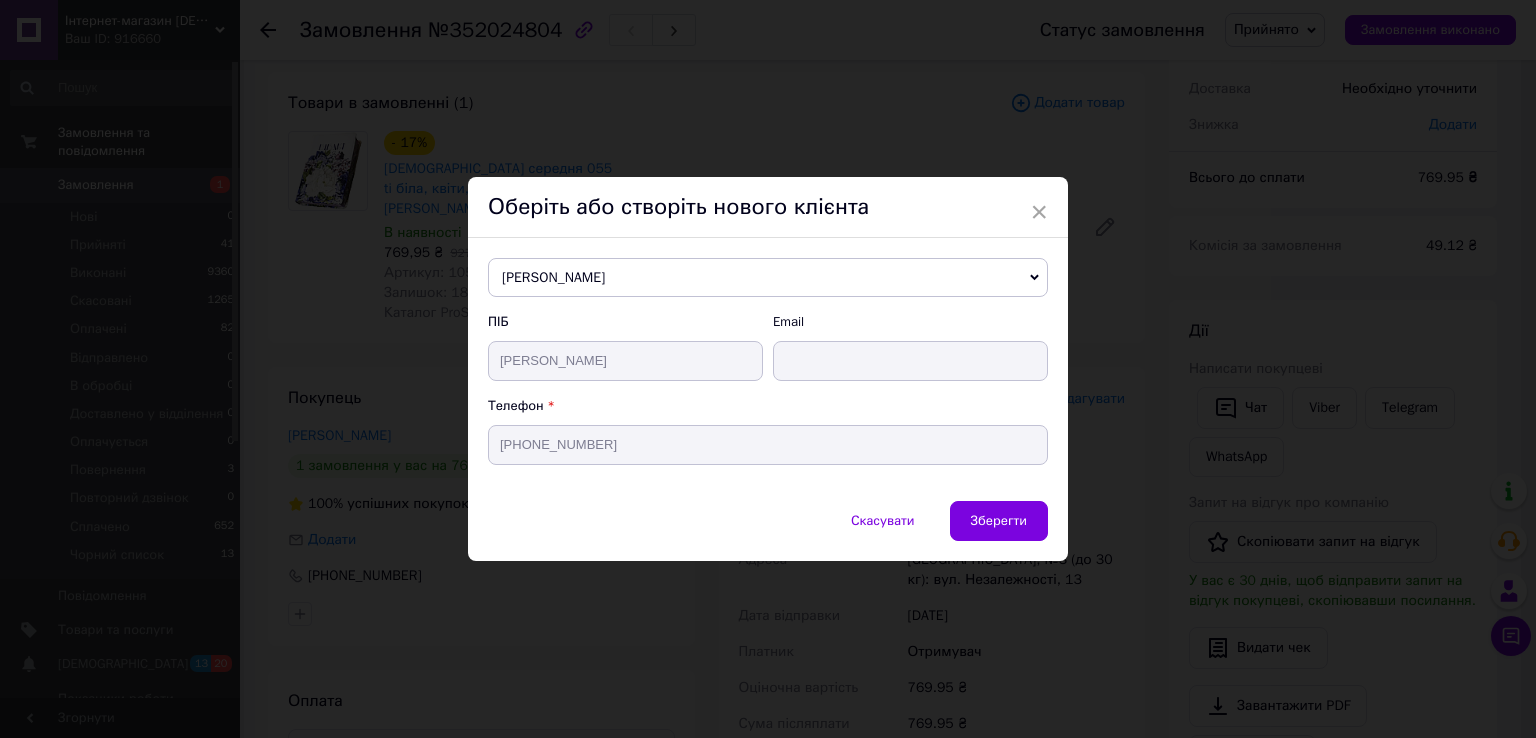 drag, startPoint x: 528, startPoint y: 278, endPoint x: 512, endPoint y: 277, distance: 16.03122 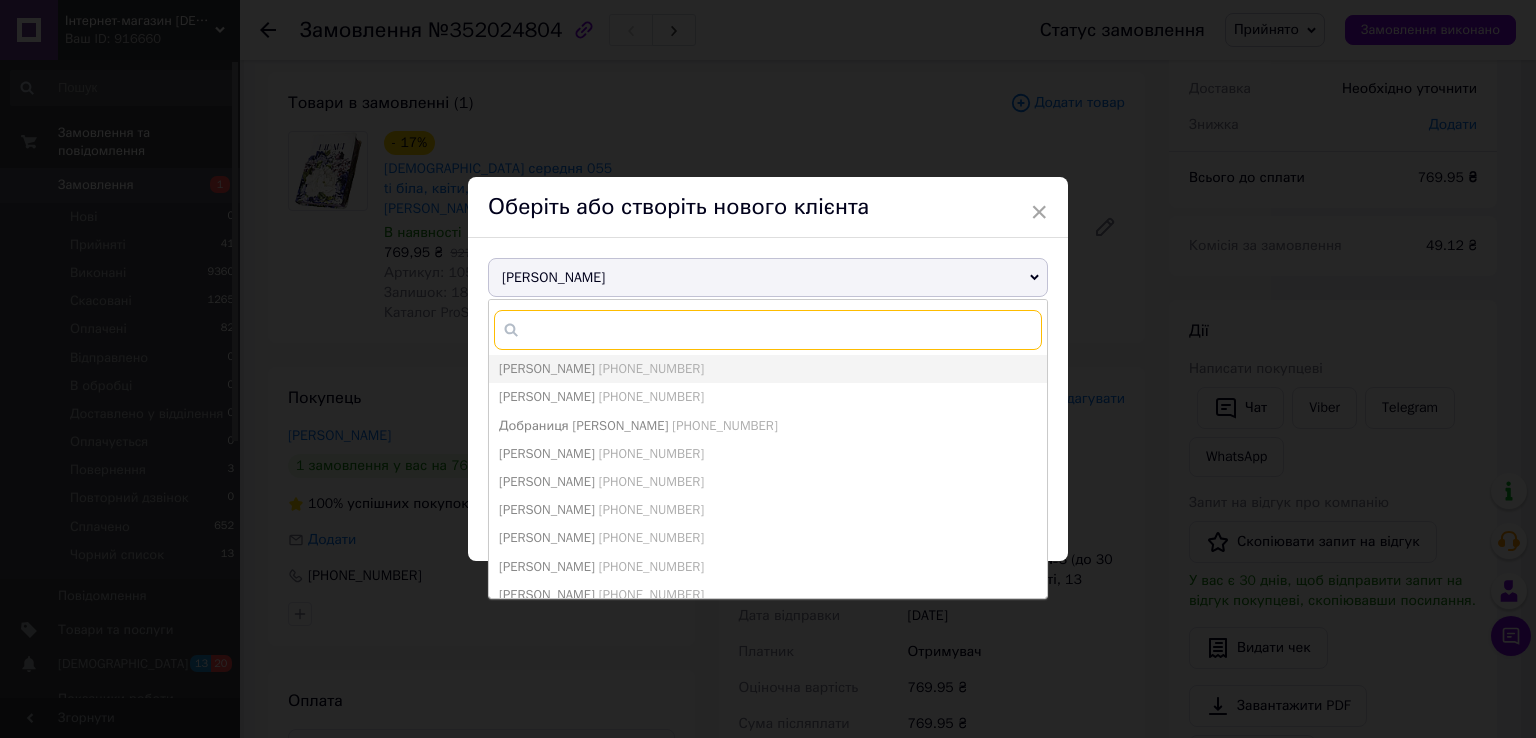 paste on "[PERSON_NAME]" 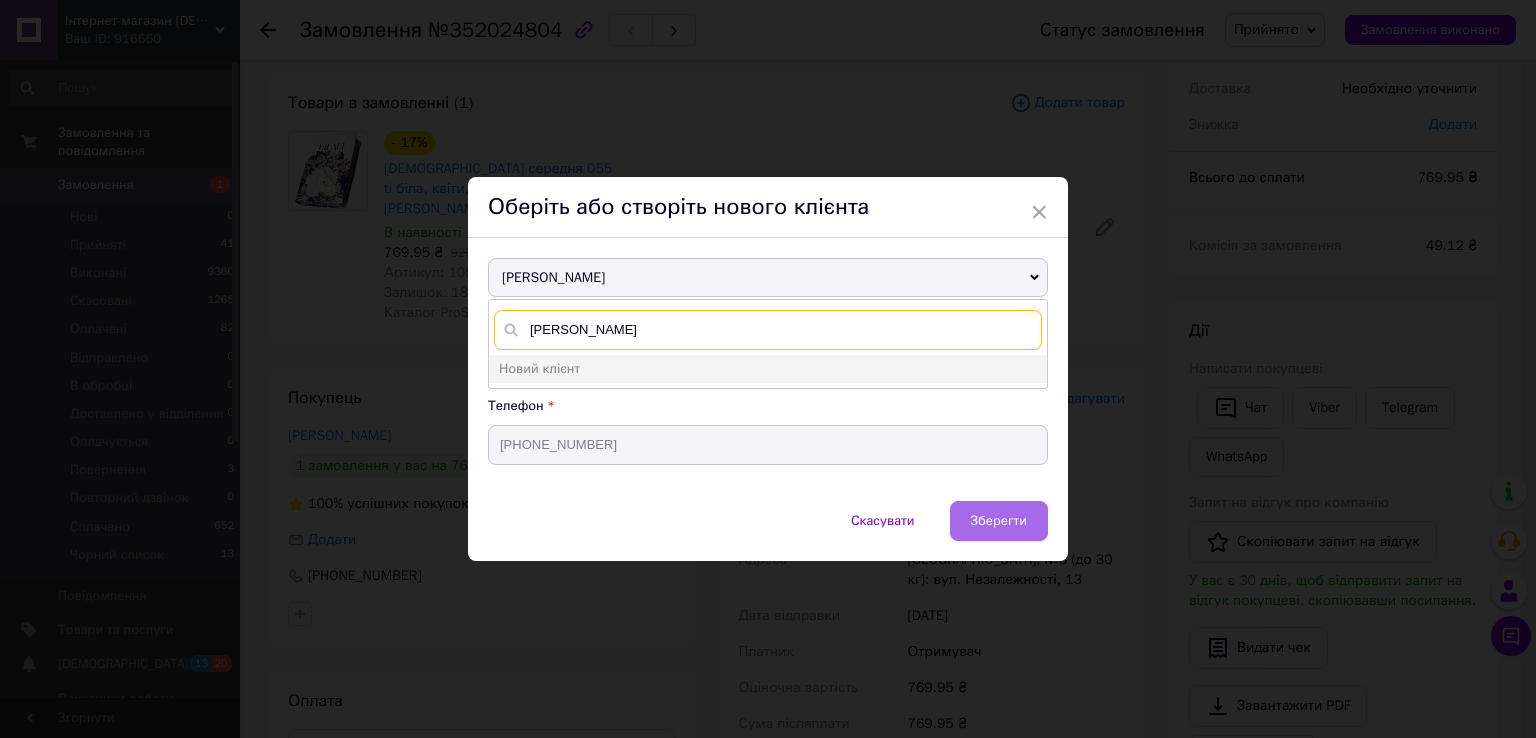 type on "[PERSON_NAME]" 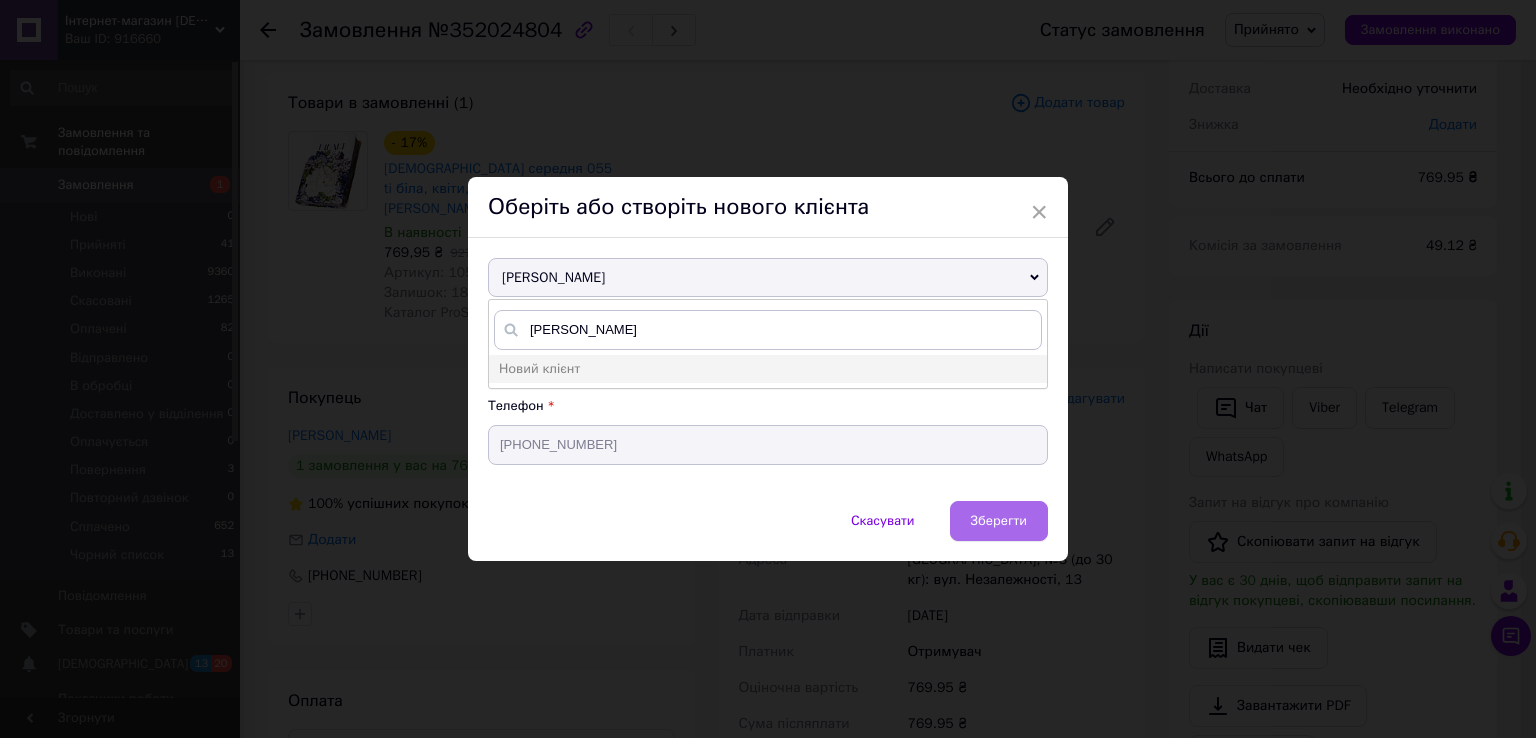 click on "Зберегти" at bounding box center [999, 520] 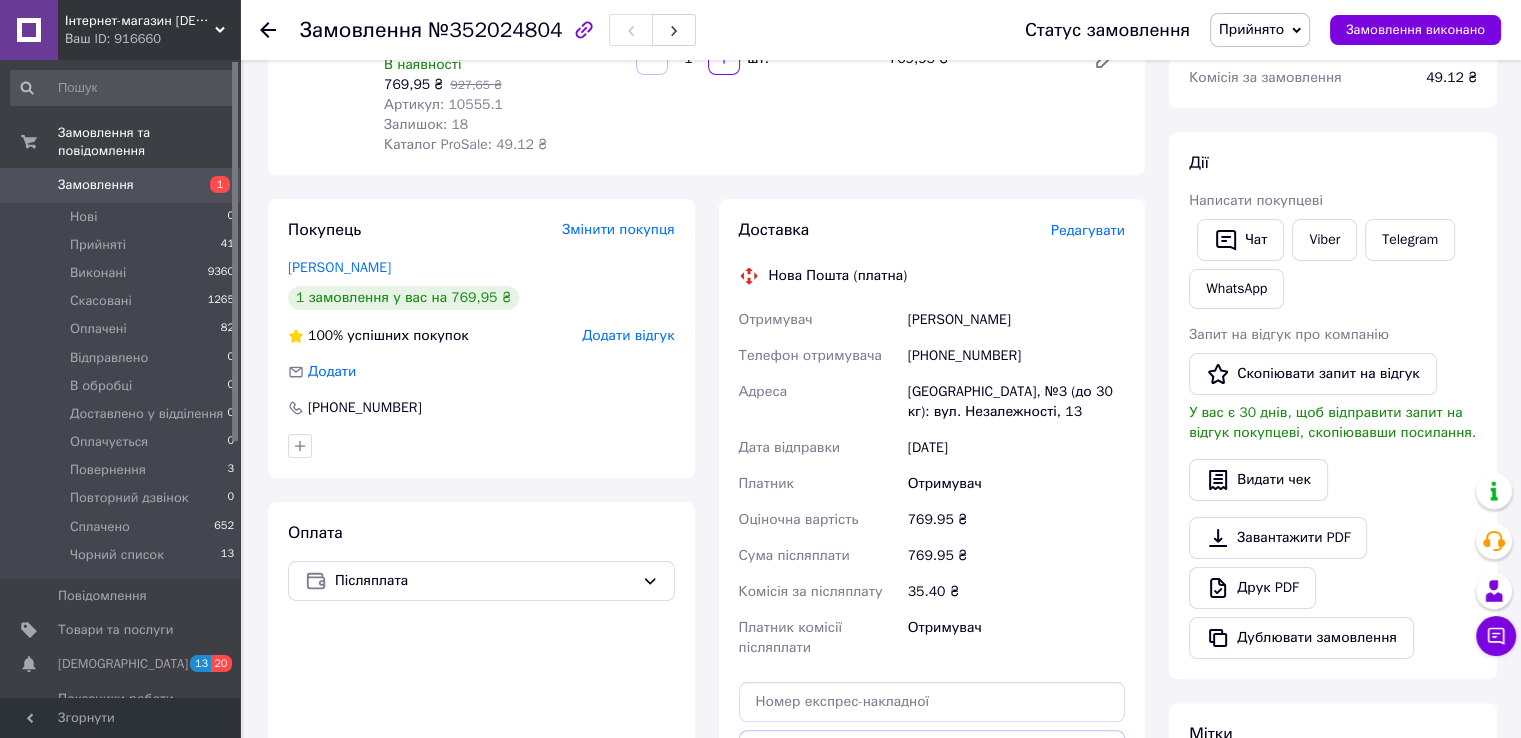 scroll, scrollTop: 300, scrollLeft: 0, axis: vertical 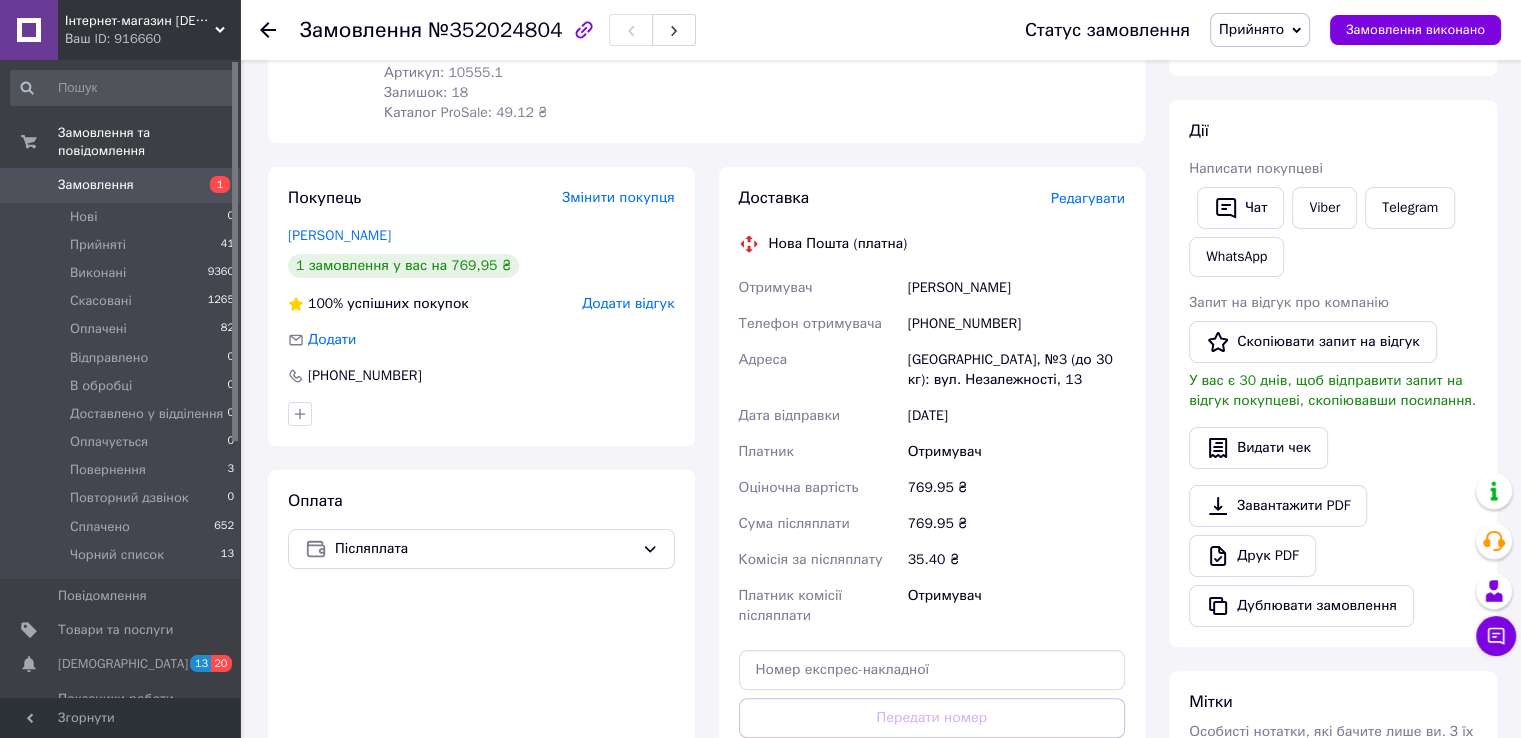 click on "Змінити покупця" at bounding box center (618, 197) 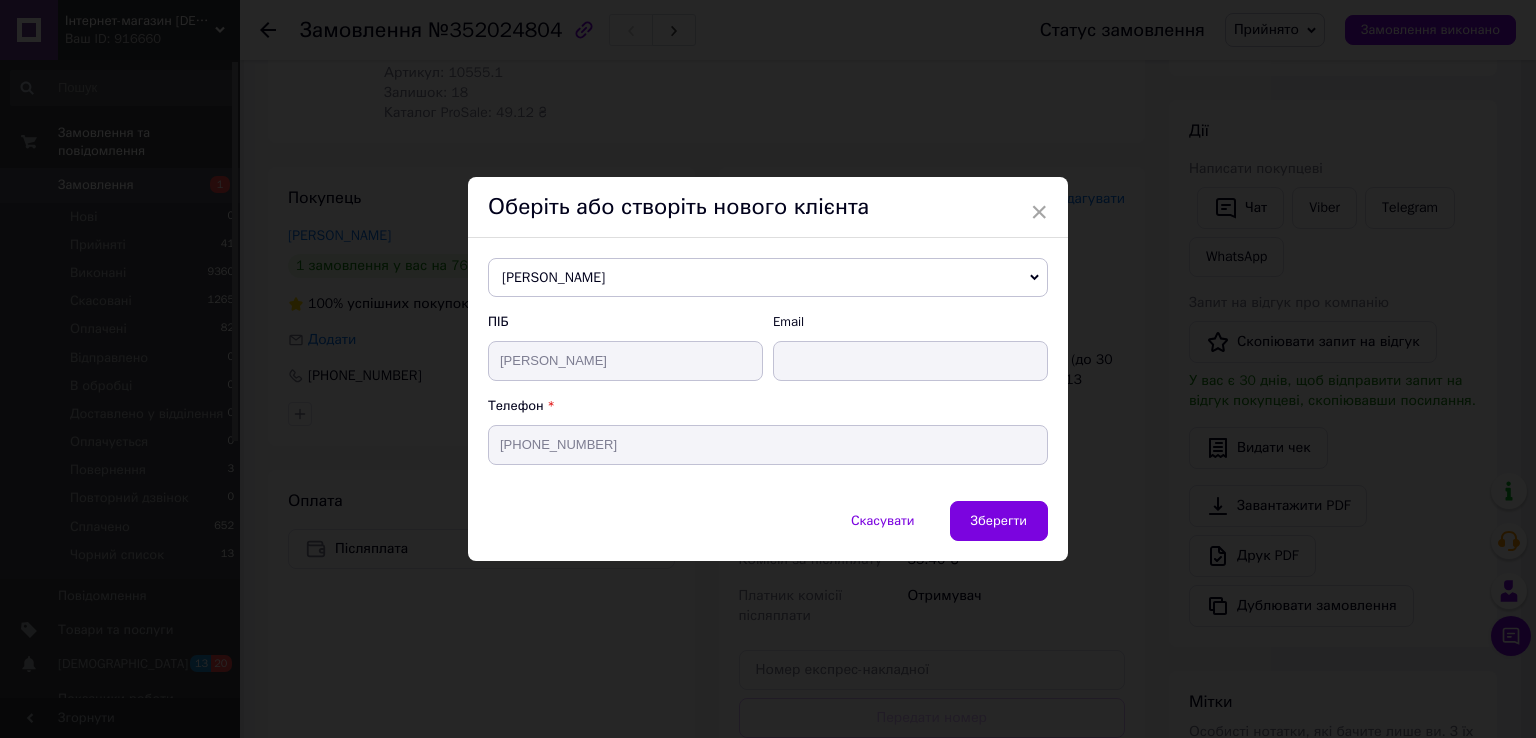 click on "Ясик Ніна" at bounding box center (768, 278) 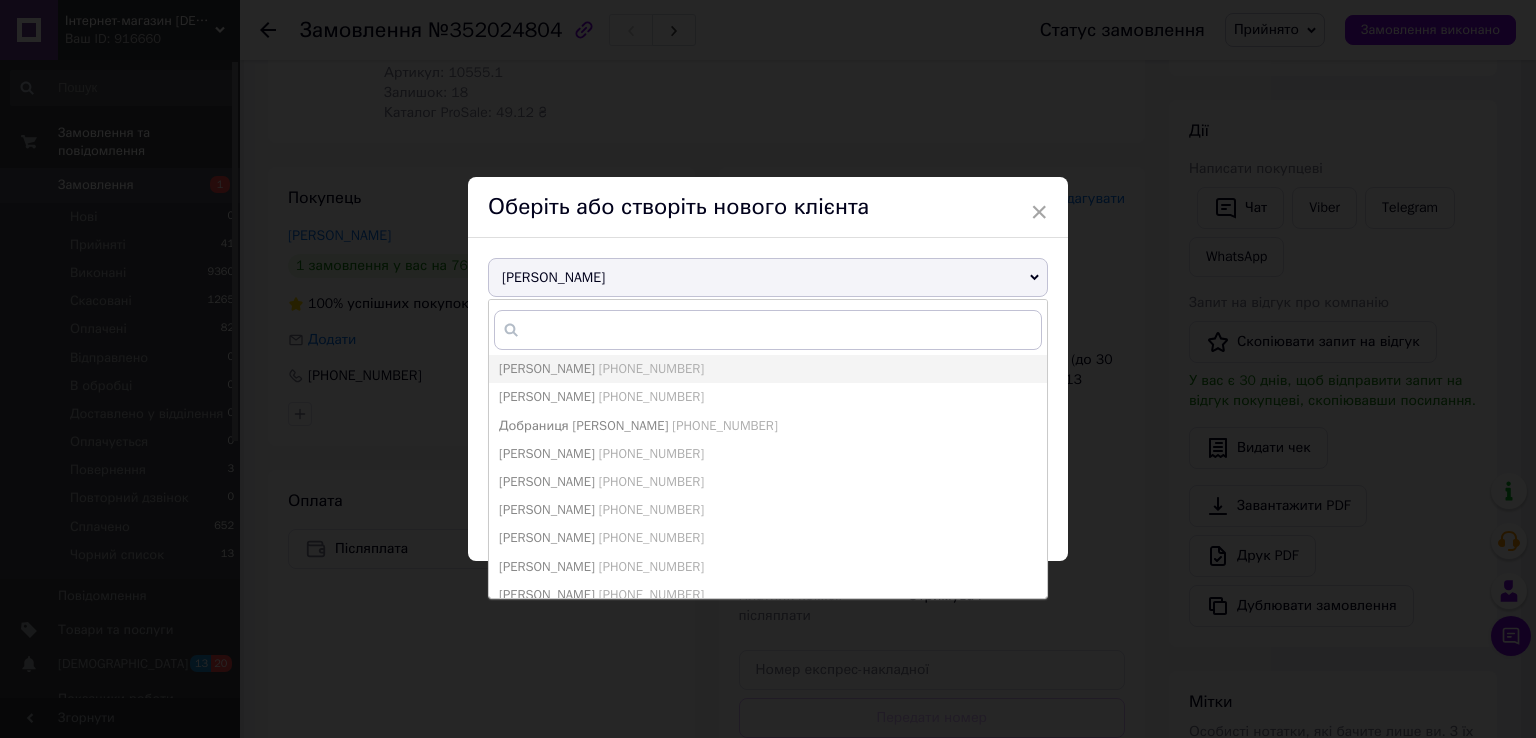 drag, startPoint x: 1144, startPoint y: 382, endPoint x: 1048, endPoint y: 276, distance: 143.01048 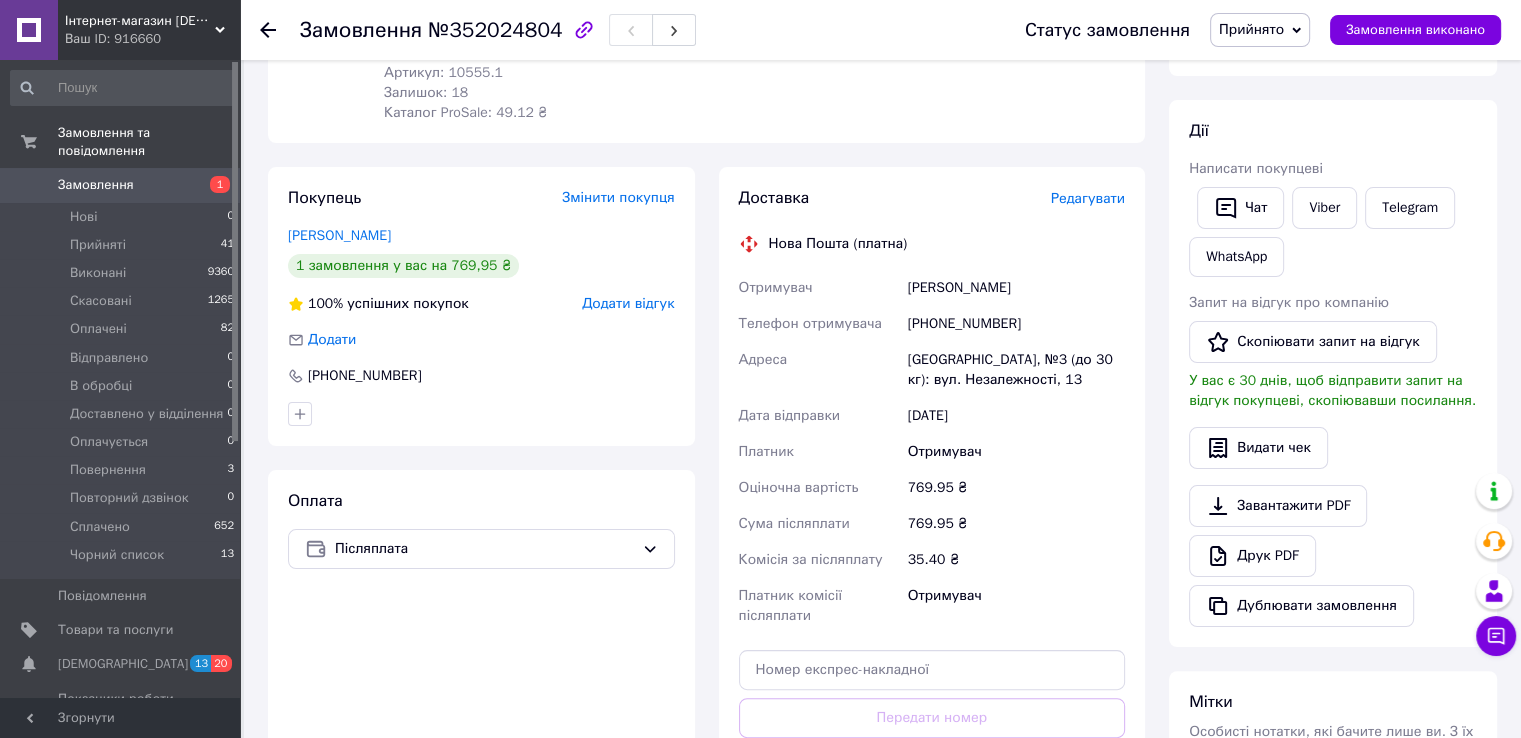 click on "Ясик Ніна" at bounding box center [339, 235] 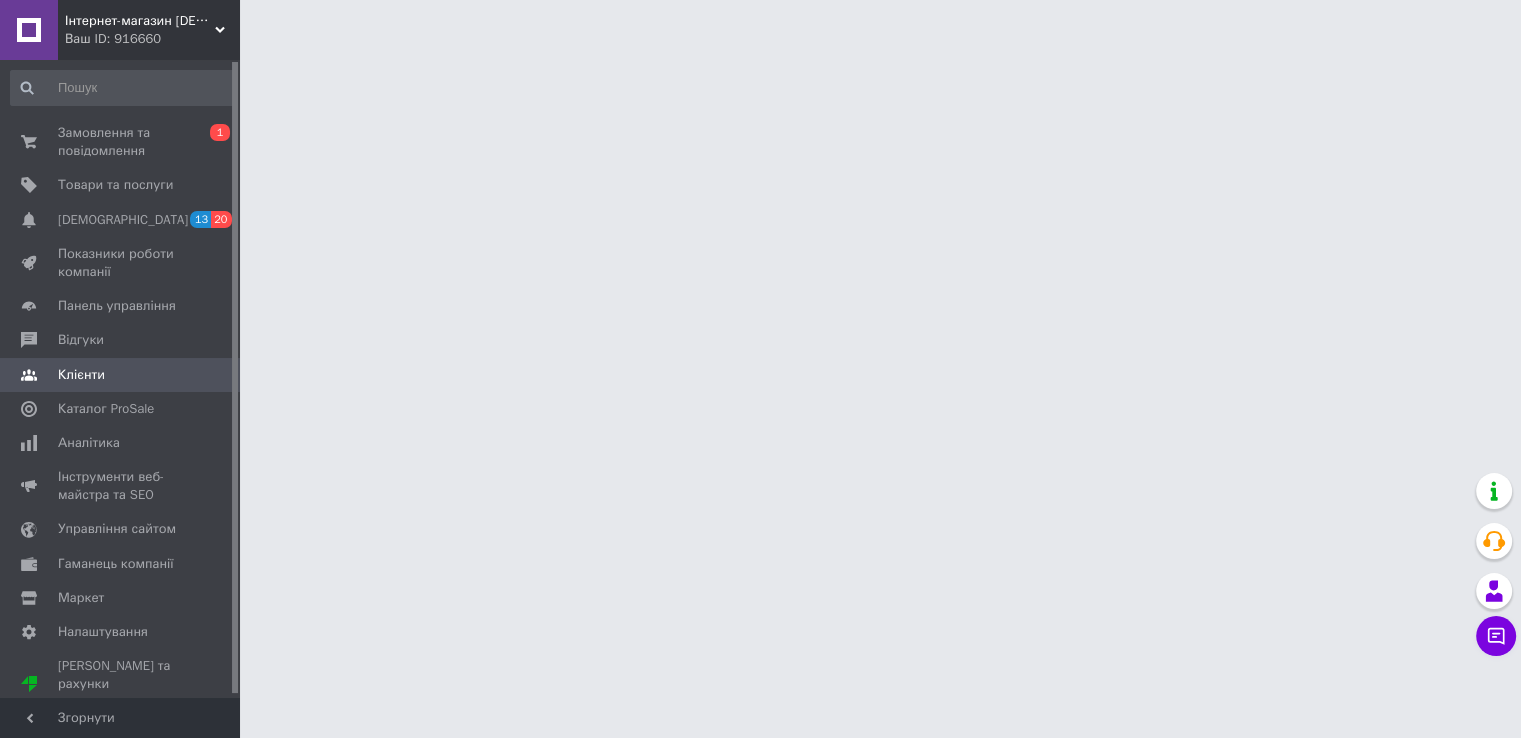 scroll, scrollTop: 0, scrollLeft: 0, axis: both 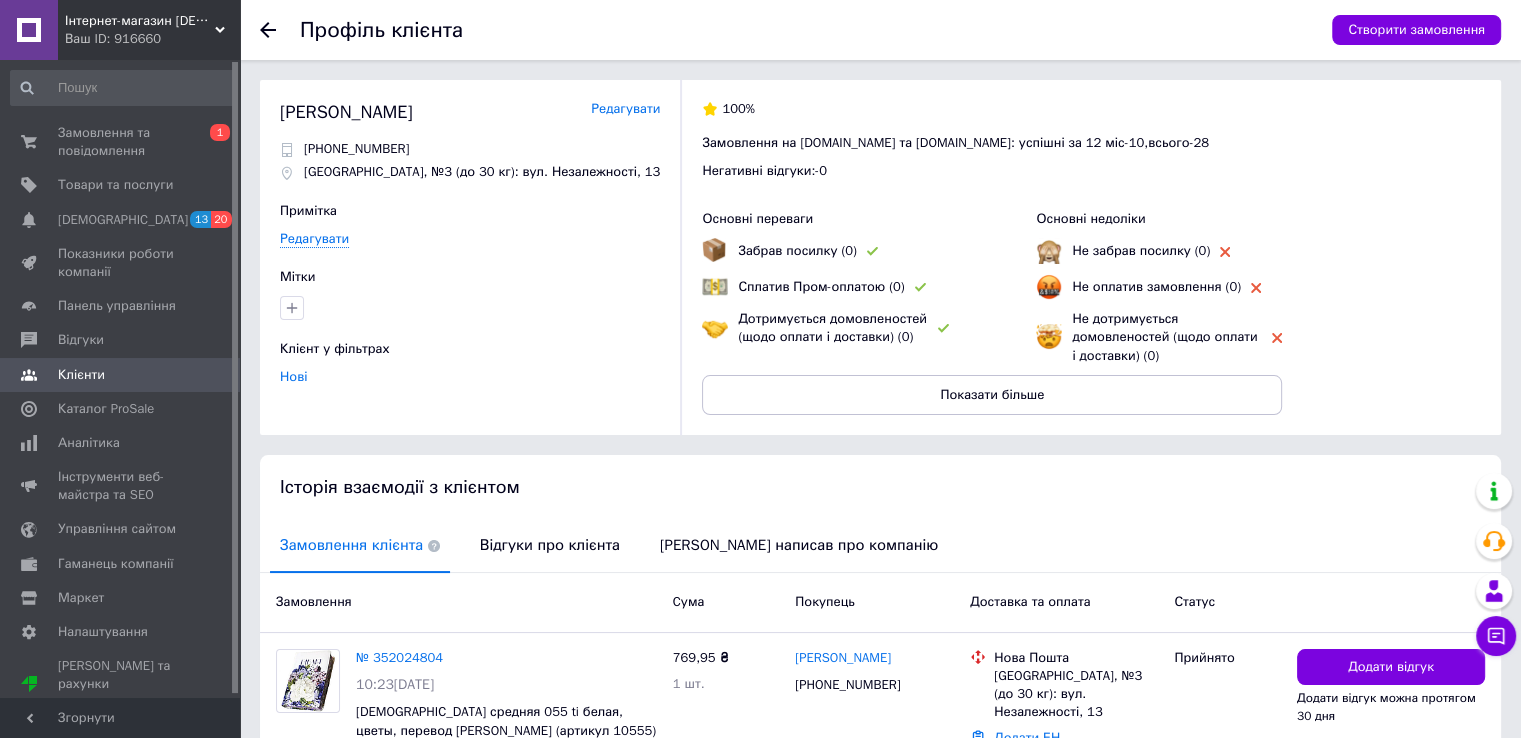 click on "Редагувати" at bounding box center (625, 109) 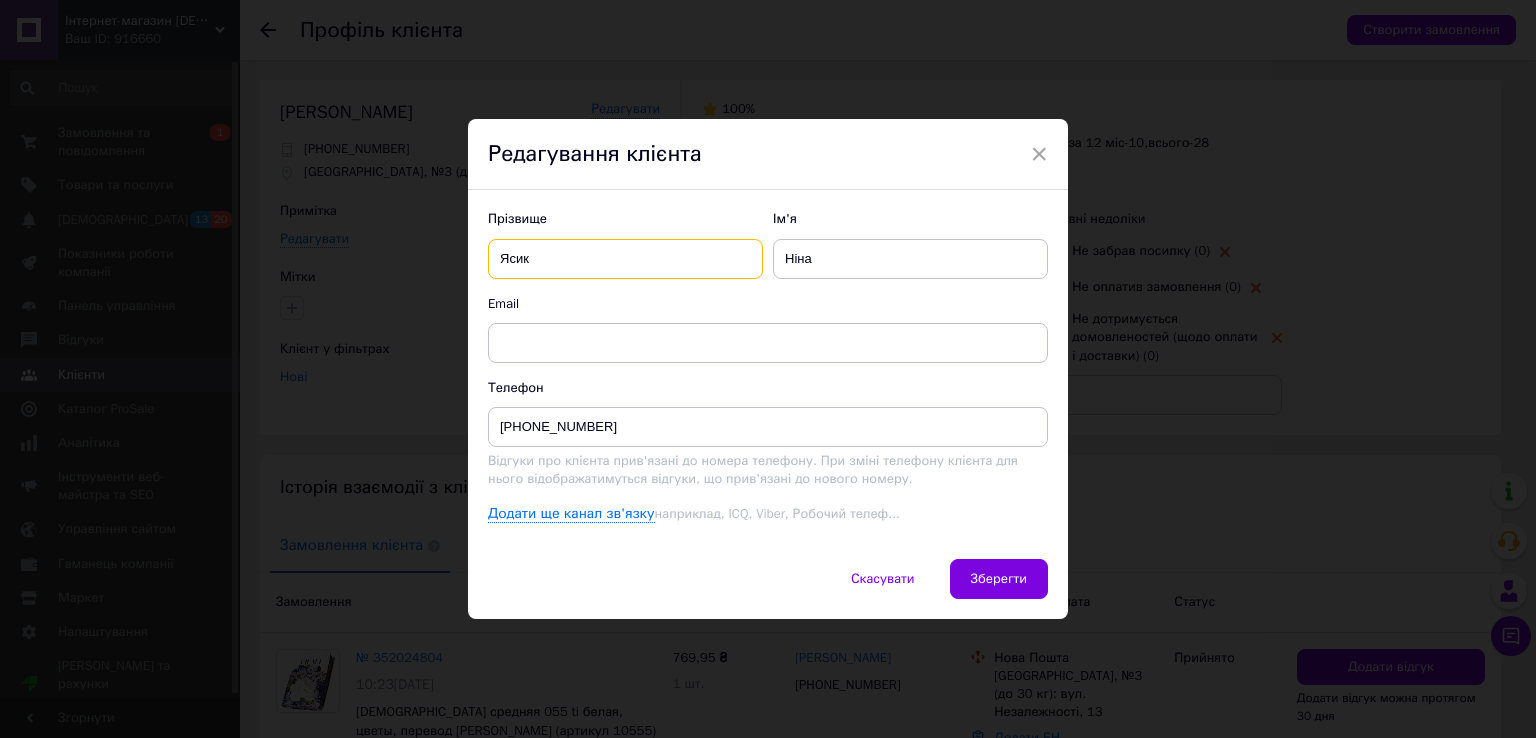 drag, startPoint x: 537, startPoint y: 255, endPoint x: 484, endPoint y: 263, distance: 53.600372 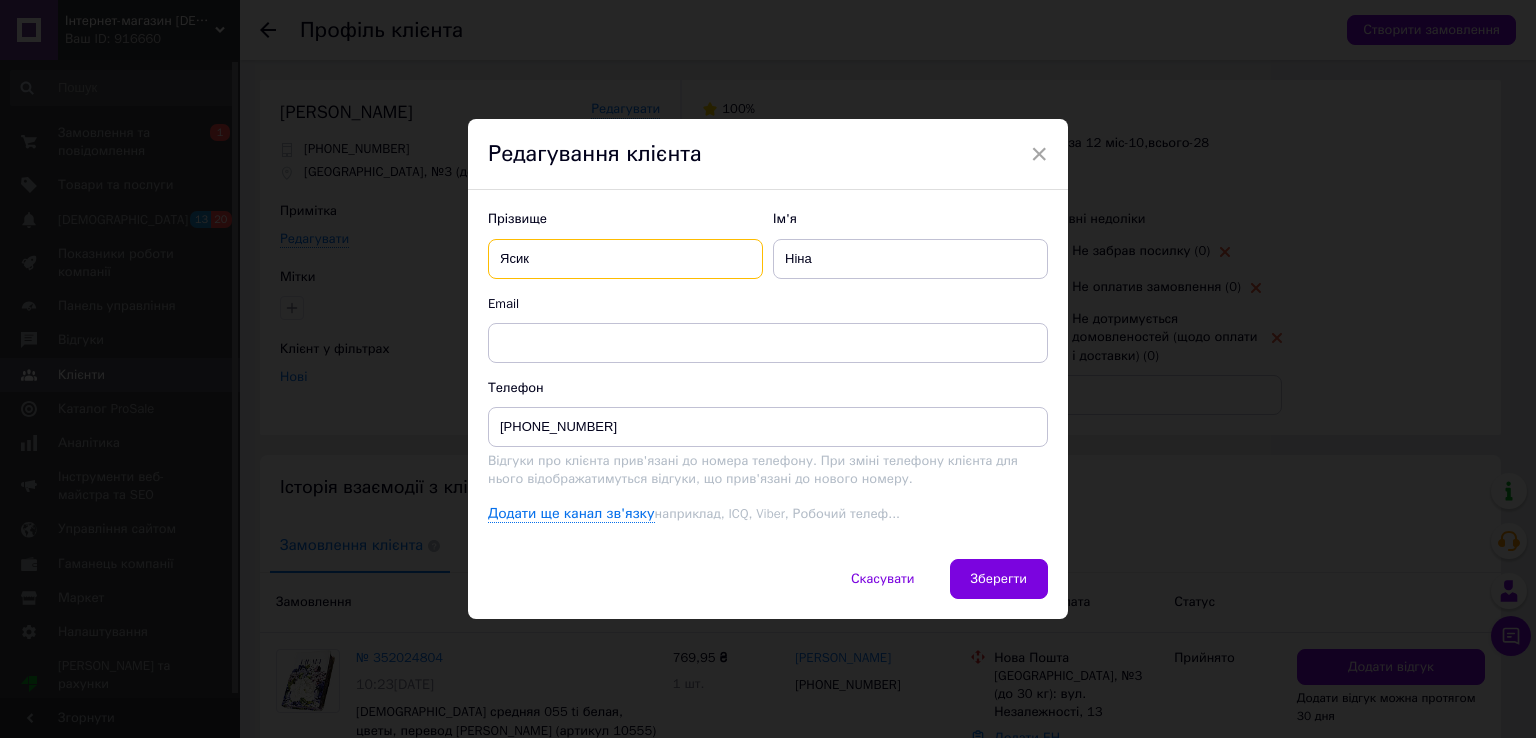 paste on "оркунова" 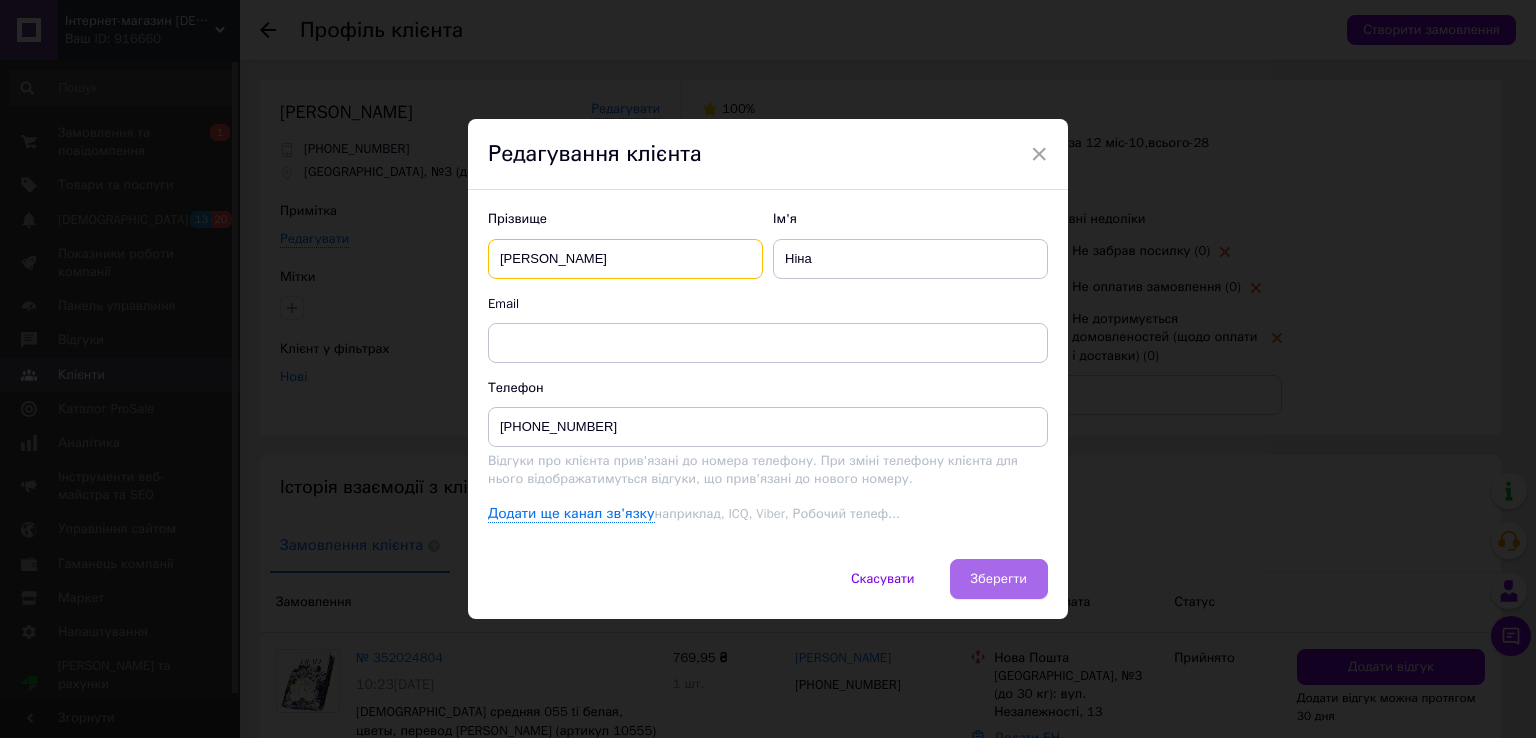 type on "[PERSON_NAME]" 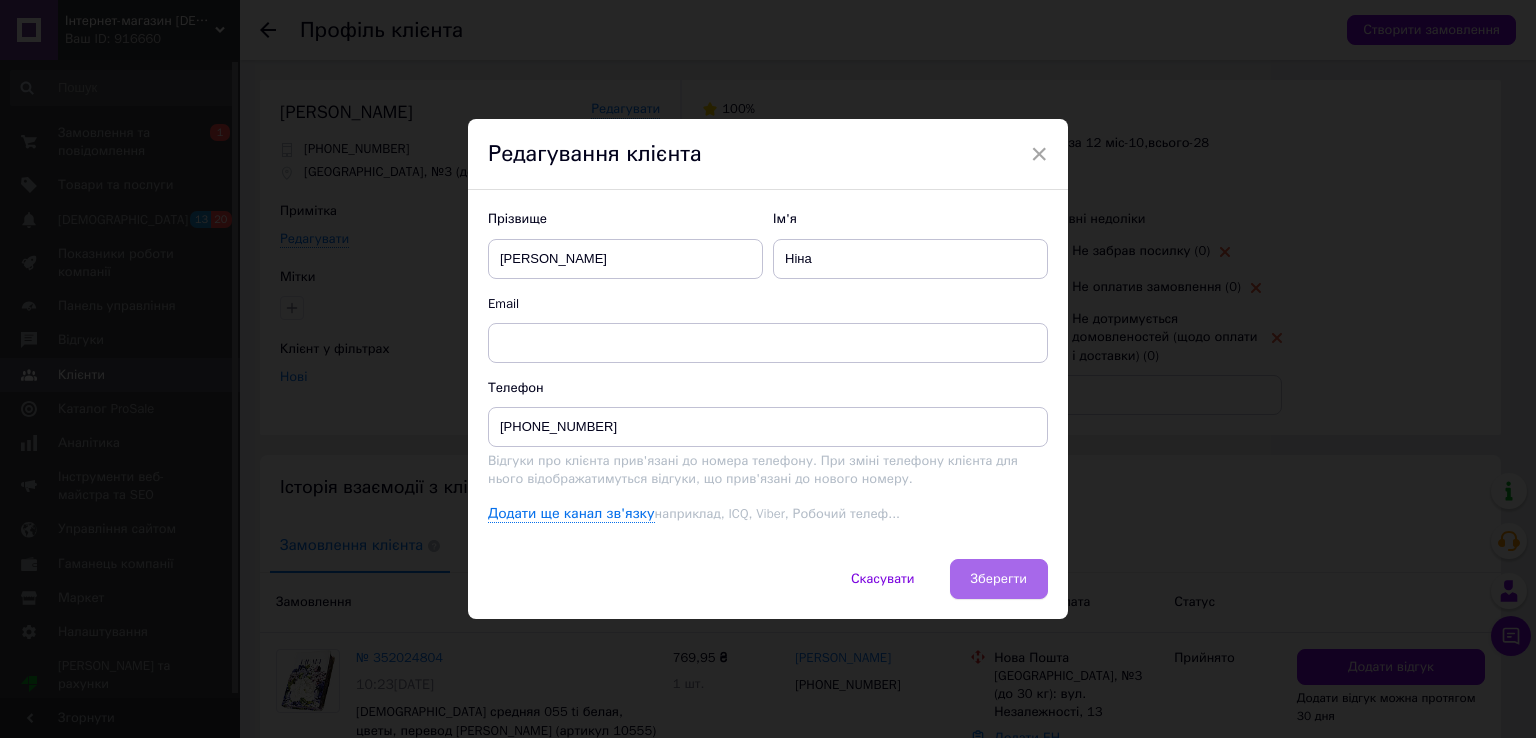 click on "Зберегти" at bounding box center (999, 579) 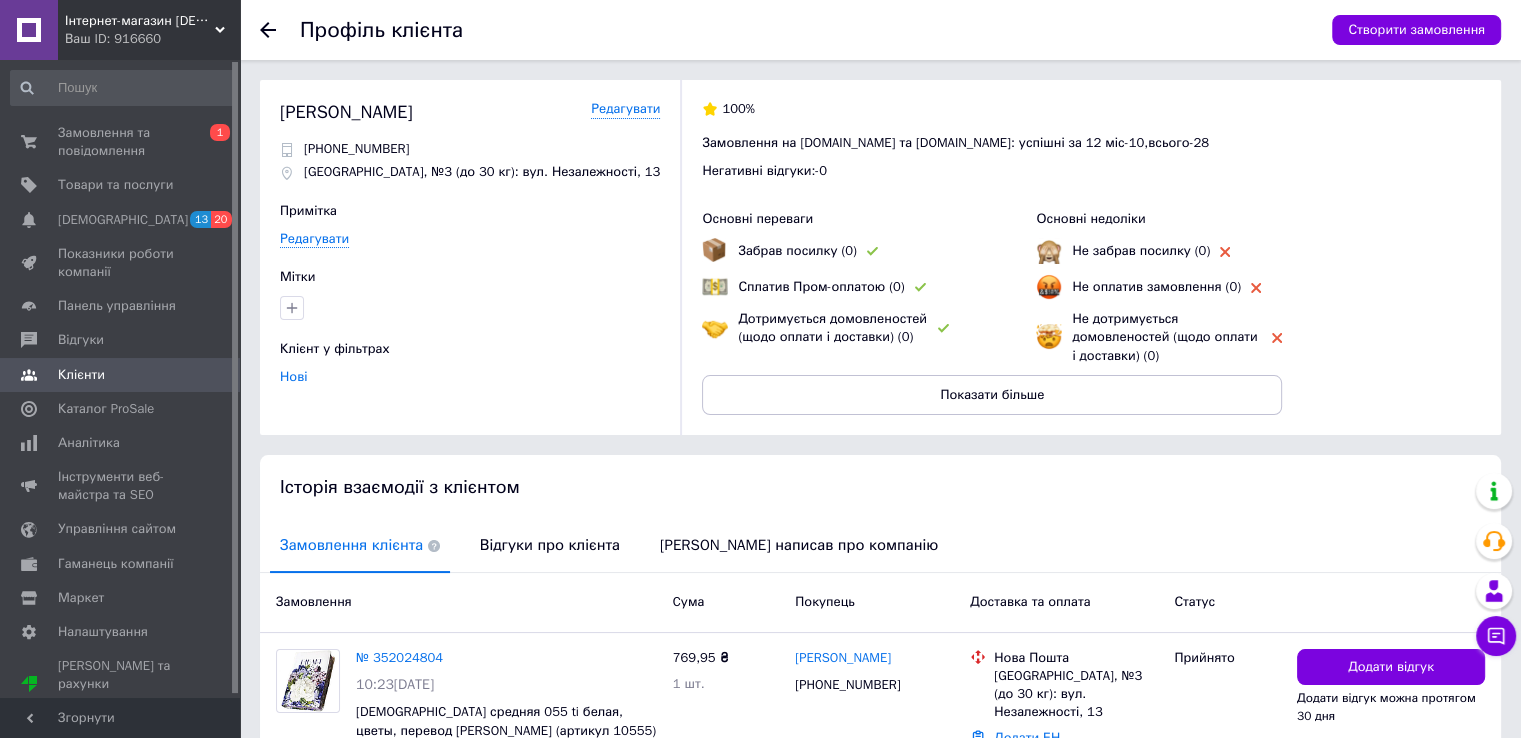 click 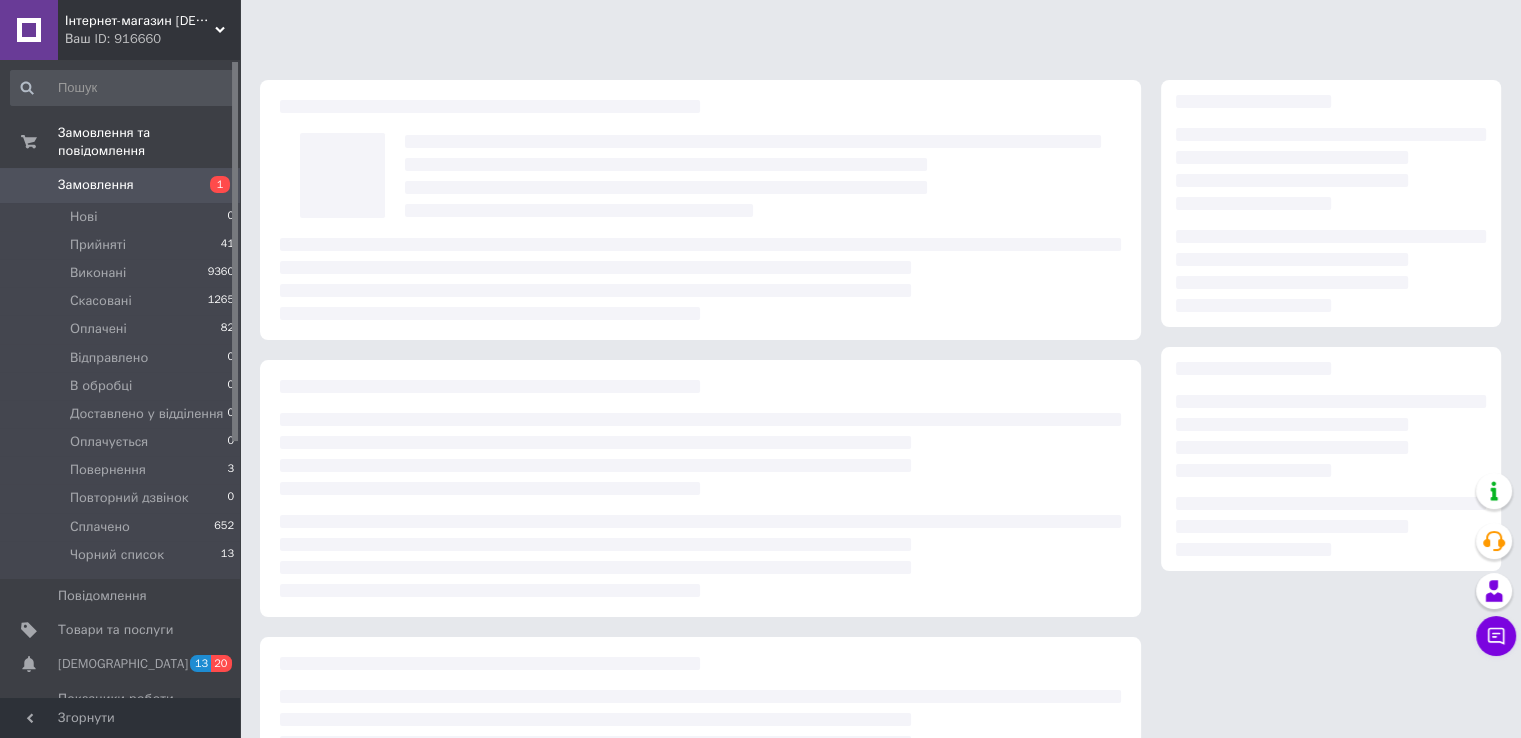 scroll, scrollTop: 176, scrollLeft: 0, axis: vertical 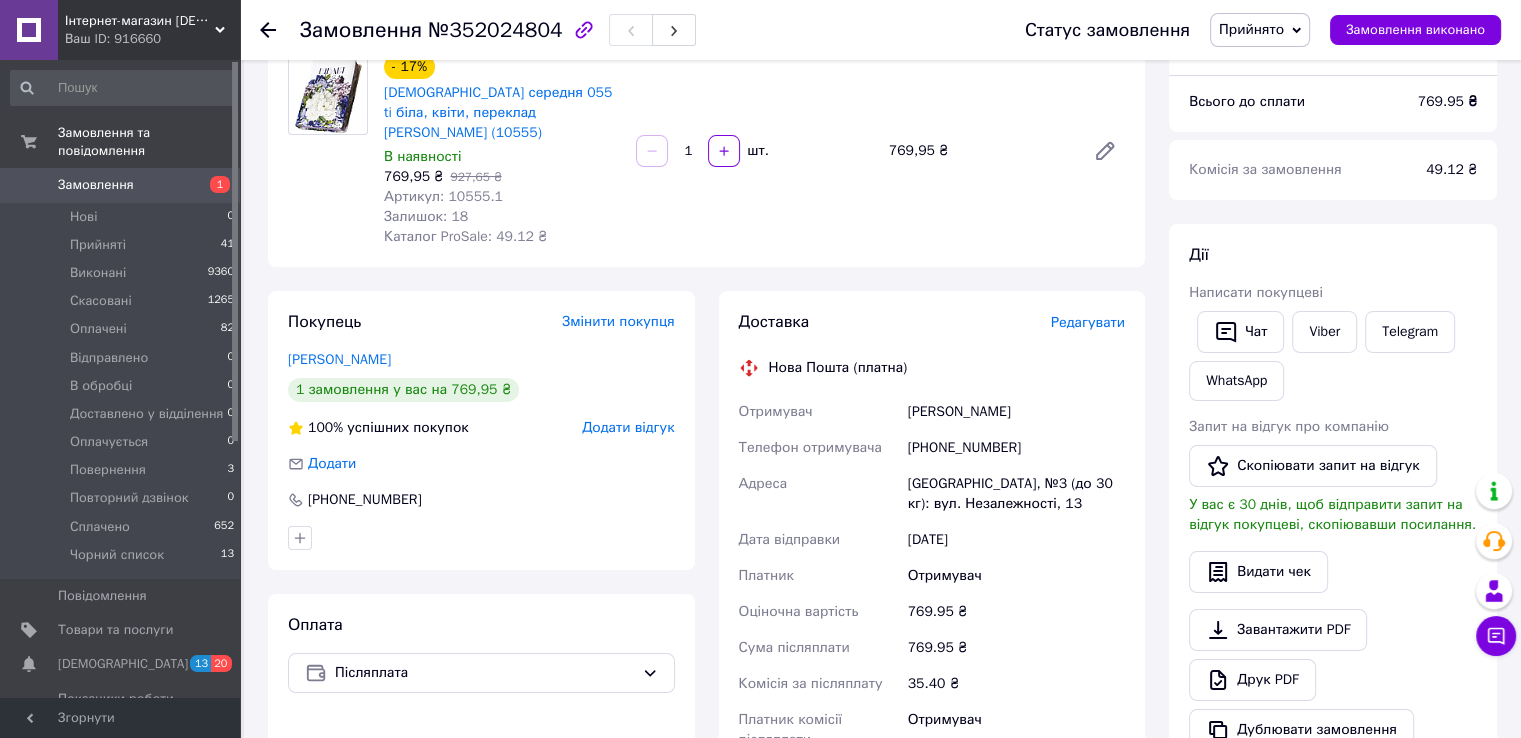 click on "Змінити покупця" at bounding box center (618, 321) 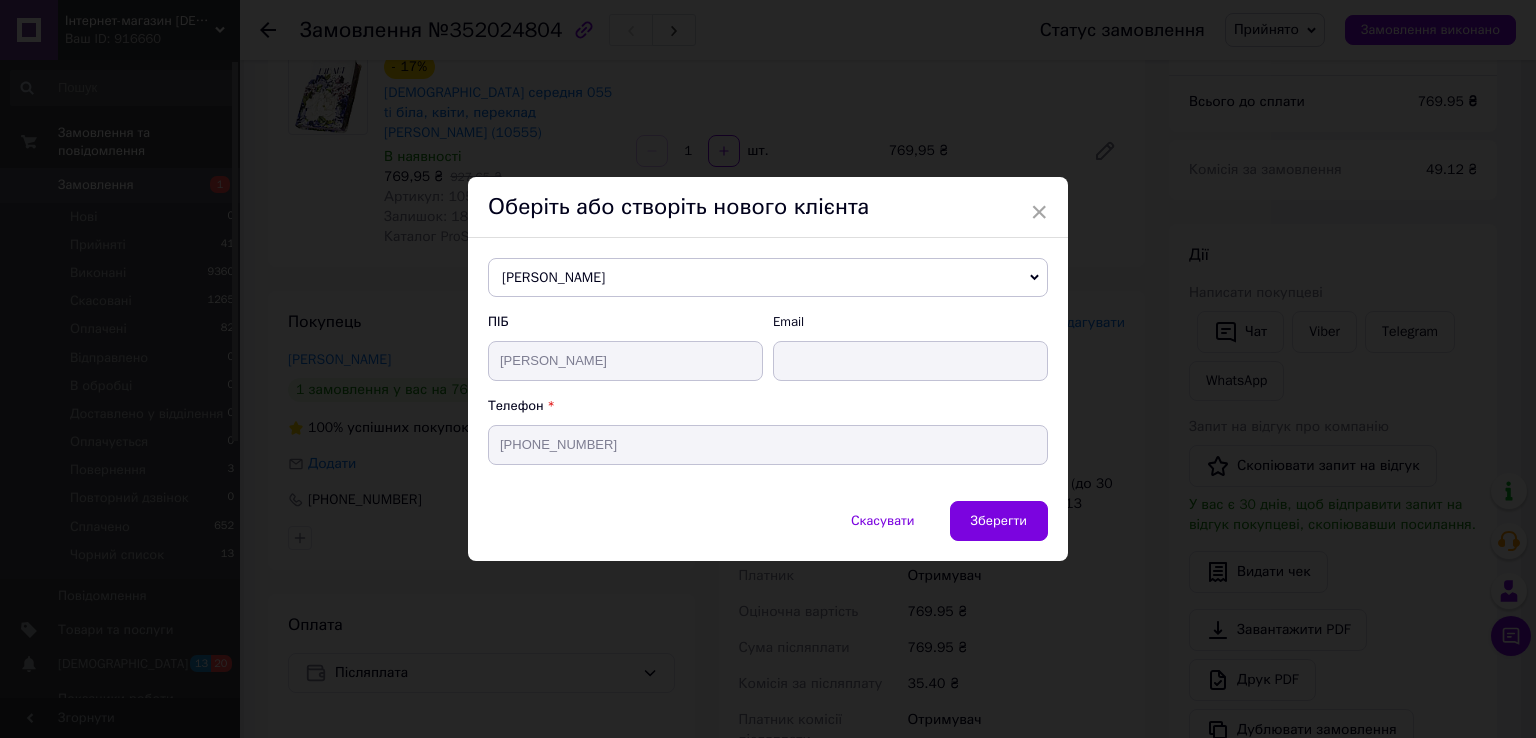 click on "Ясик Ніна" at bounding box center (768, 278) 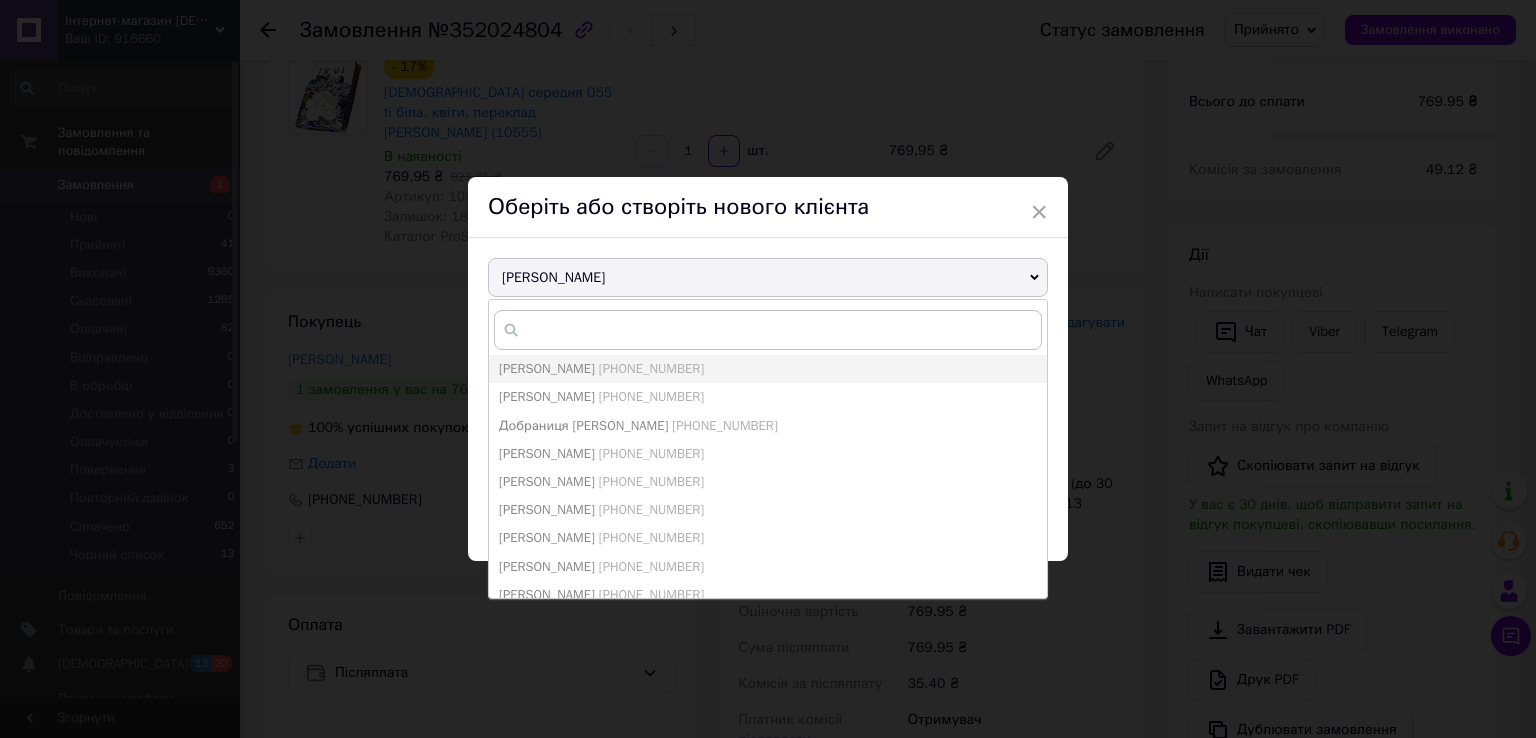 click on "× Оберіть або створіть нового клієнта Коркунова Ніна Бянов Виктор   +380977064449 Дзюба Ігор   +380962405516 Добраниця Вадим   +380985877930 Егиазарова Наталья   +380963302378 Елена Сёмина   +380679674510 Емец Ирина   +380984031052 Карпук Наталія   +380979364440 Коркунова Ніна   +380987242316 Кузнецова Леся   +380686054546 Кучинський Вадим   +380971449407 Кінах Інна   +380993829505 Логінова Маріанна Борисівна   +380502613668 Маліневська Зоряна   +380992271339 Новий клієнт   Орищенко Григорій   +380683051580 Прощаликіна Люсіне   +380501696462 Светлана Надерамова   +380961506432 Светлана Надерамова   +380961506432 Чуб Микола   +380987777809 Шевченко  Андрій    +380734652957" at bounding box center (768, 369) 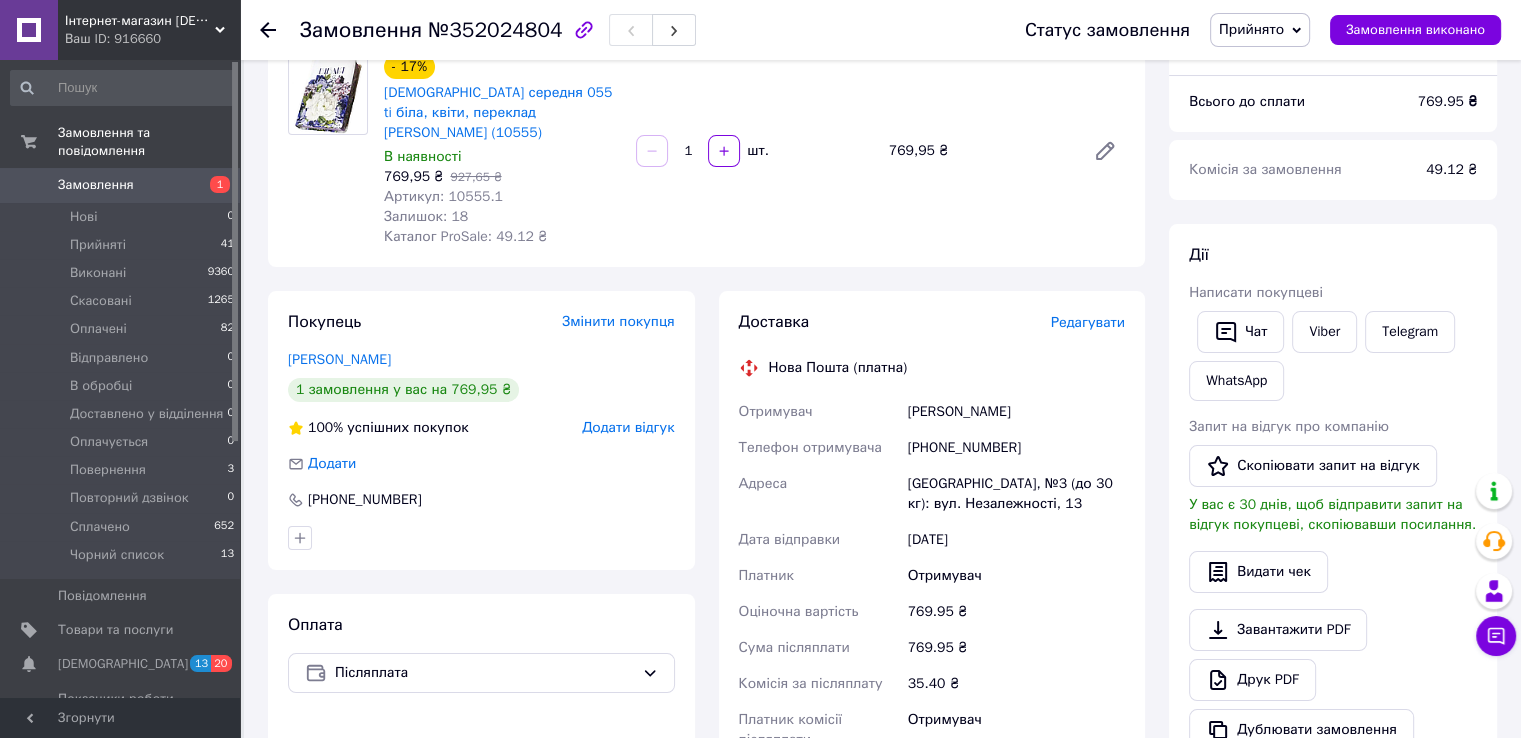 click on "Змінити покупця" at bounding box center (618, 321) 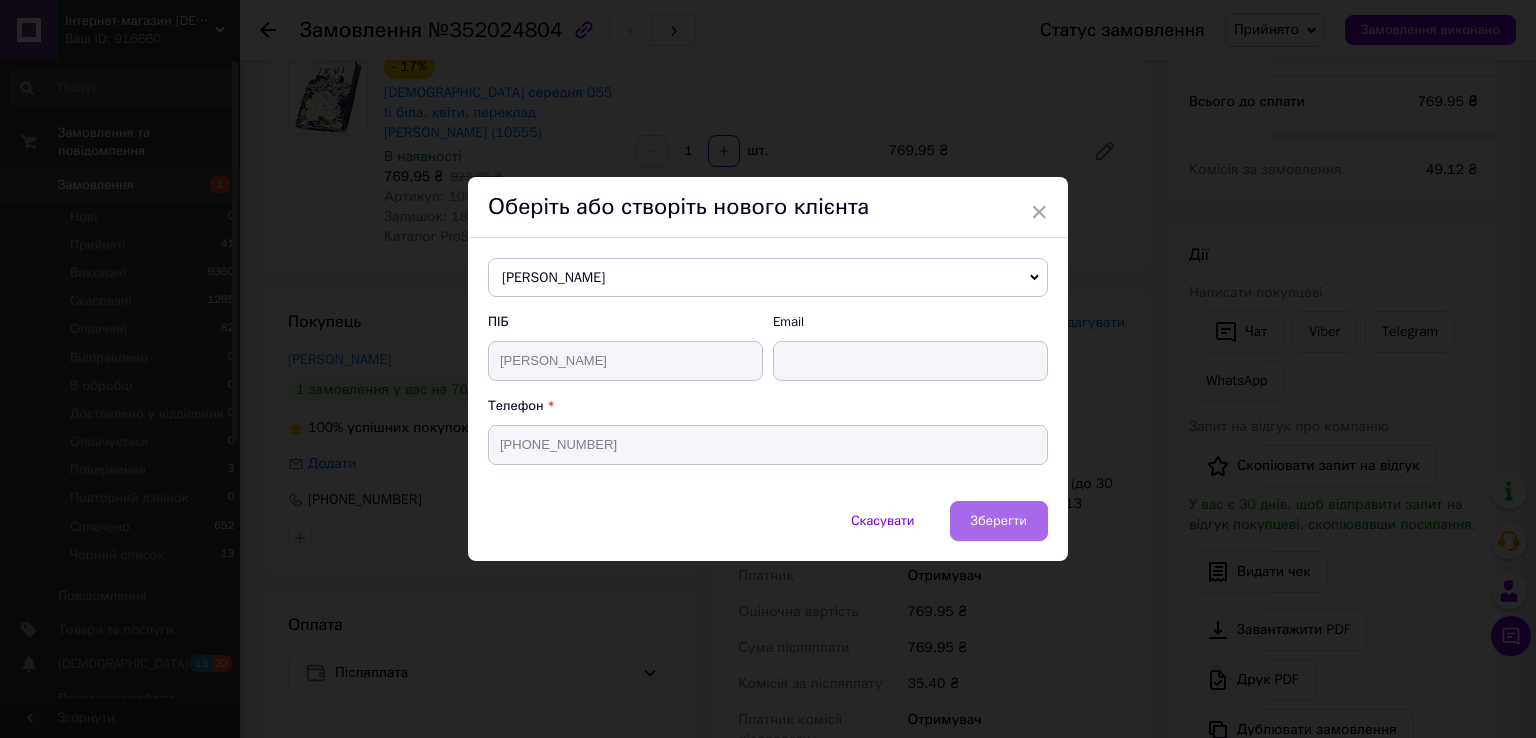 click on "Зберегти" at bounding box center [999, 520] 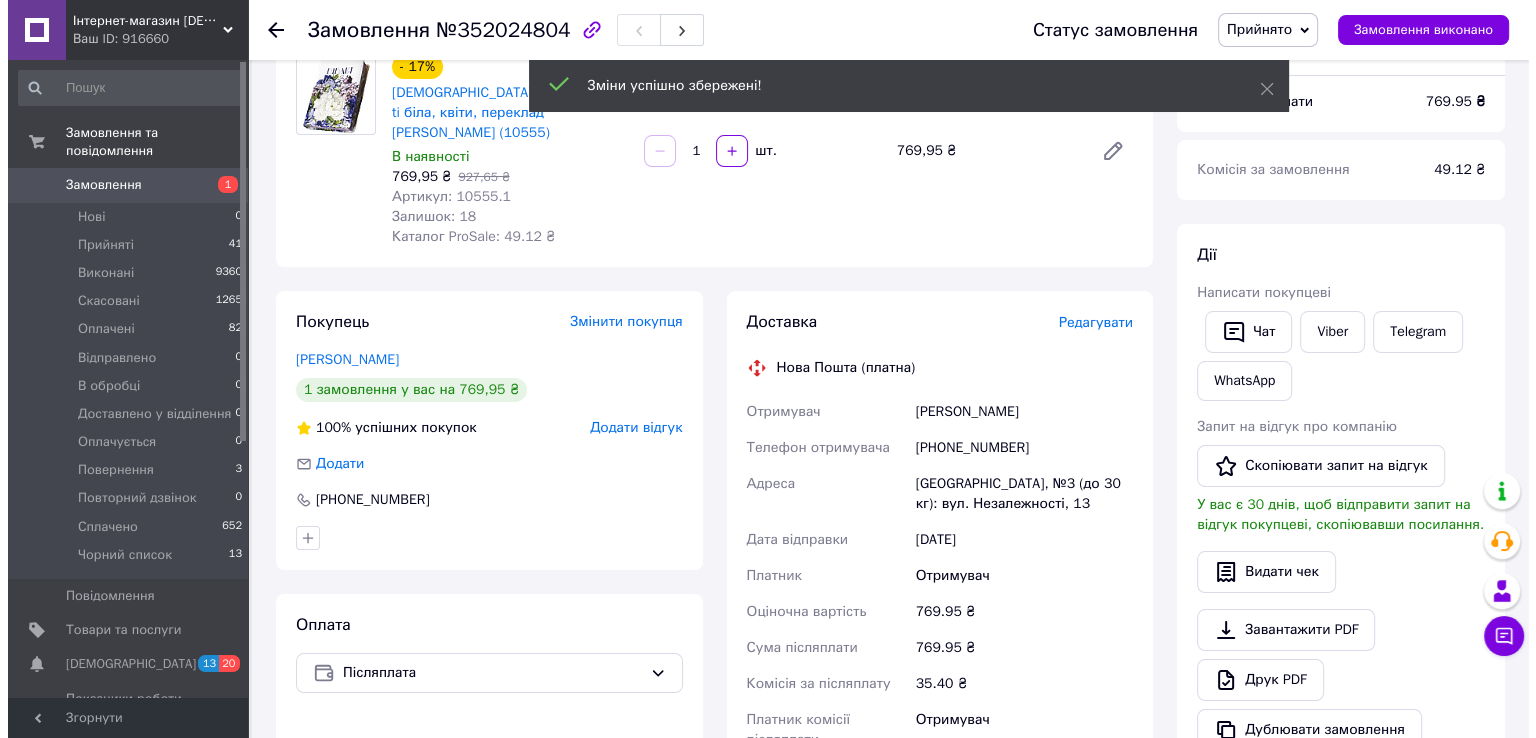 scroll, scrollTop: 276, scrollLeft: 0, axis: vertical 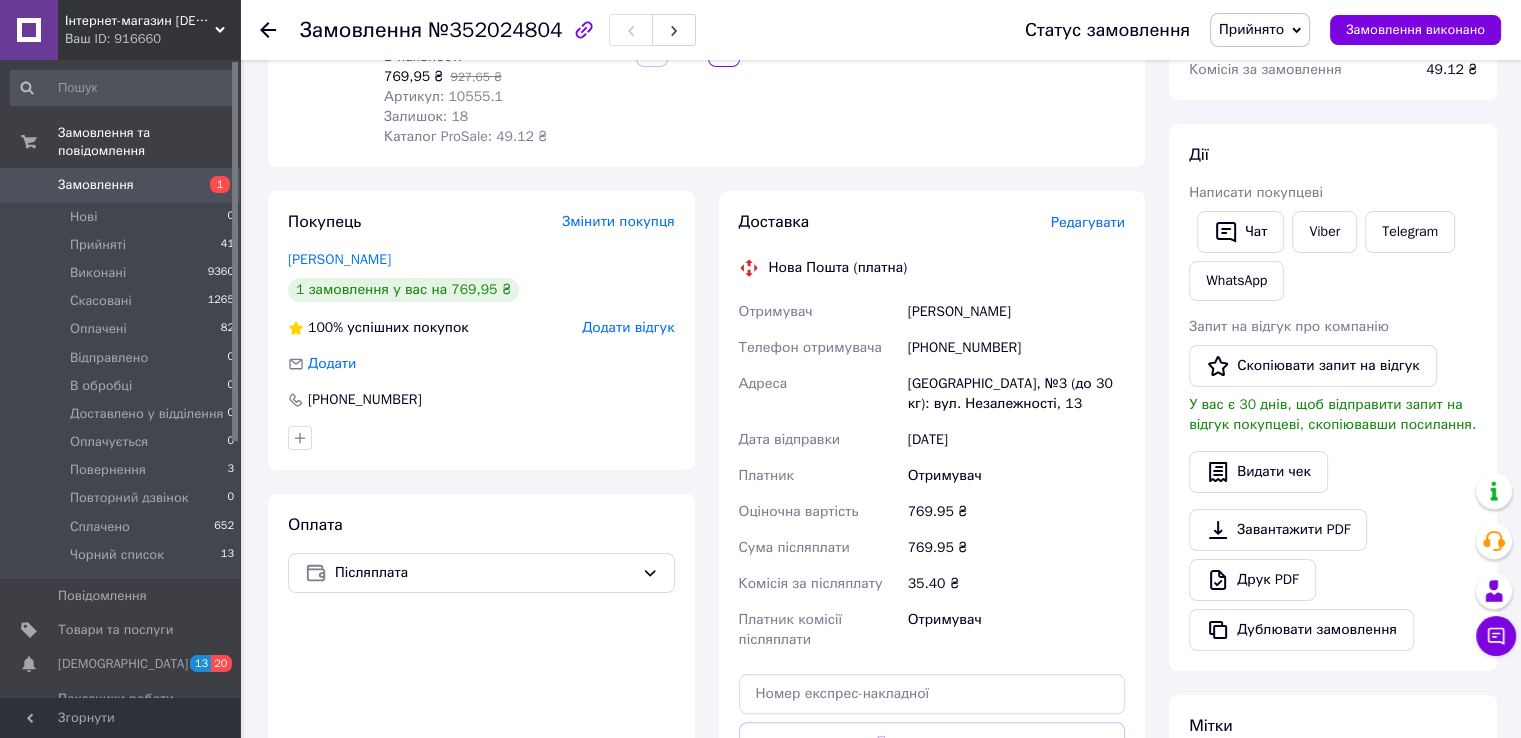 click on "Редагувати" at bounding box center (1088, 222) 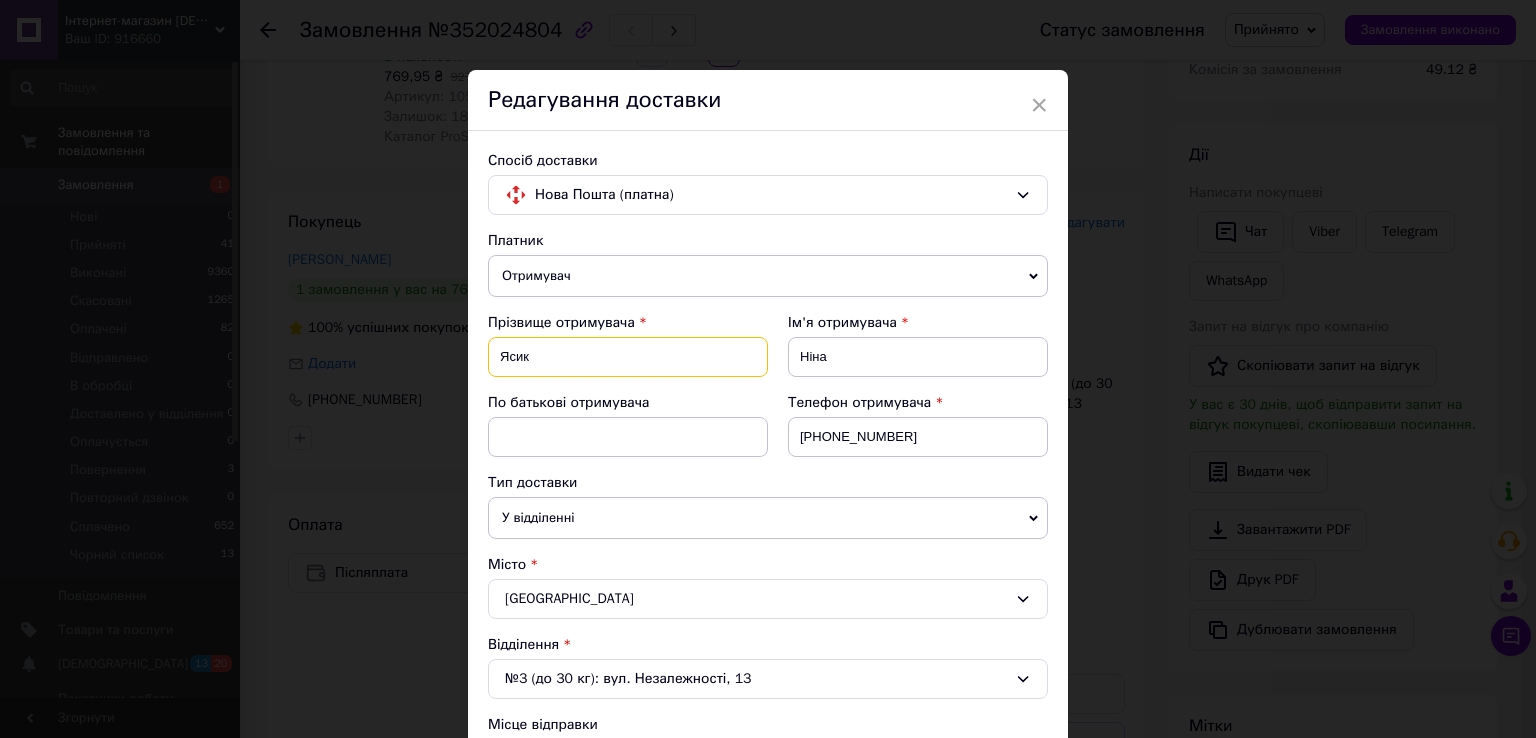 drag, startPoint x: 532, startPoint y: 355, endPoint x: 491, endPoint y: 357, distance: 41.04875 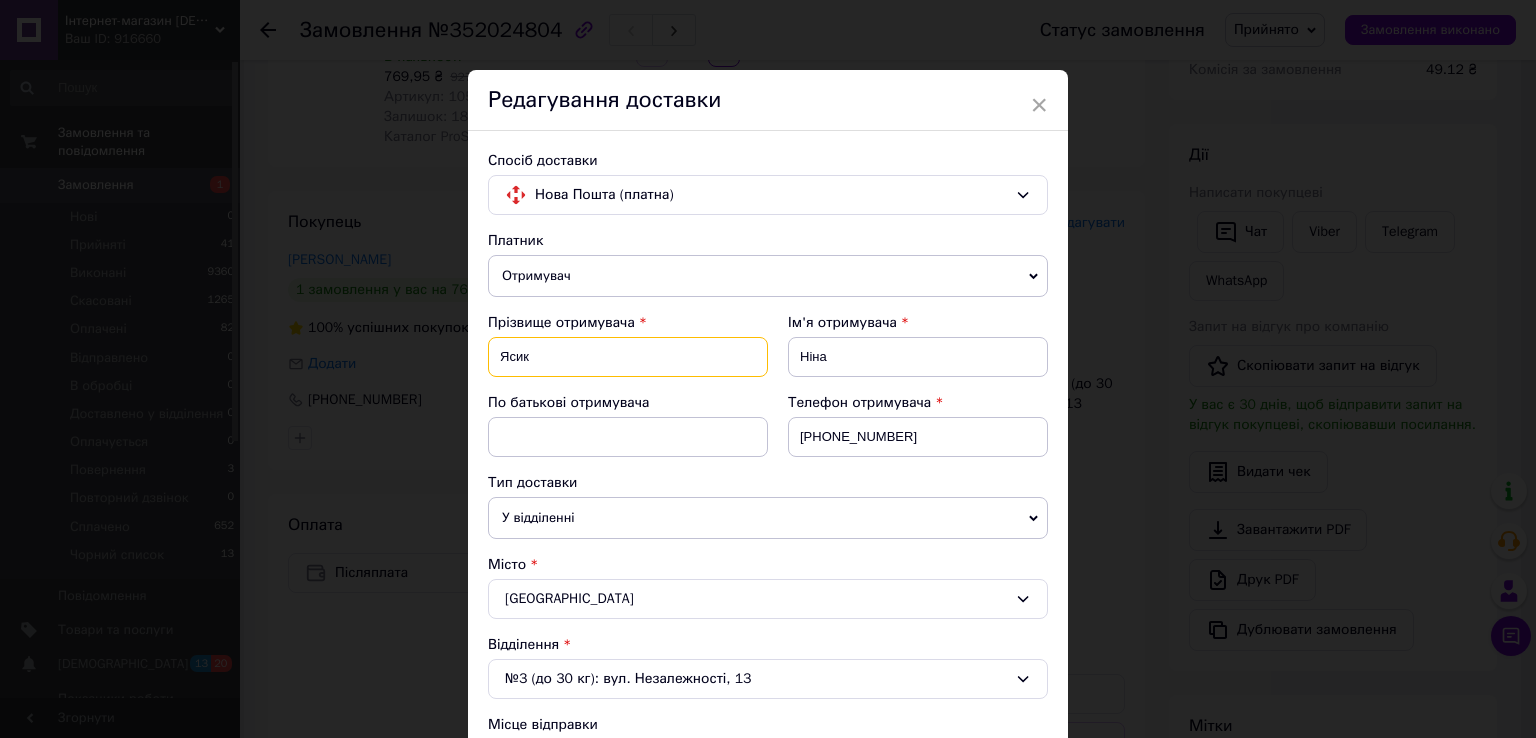paste on "оркунова" 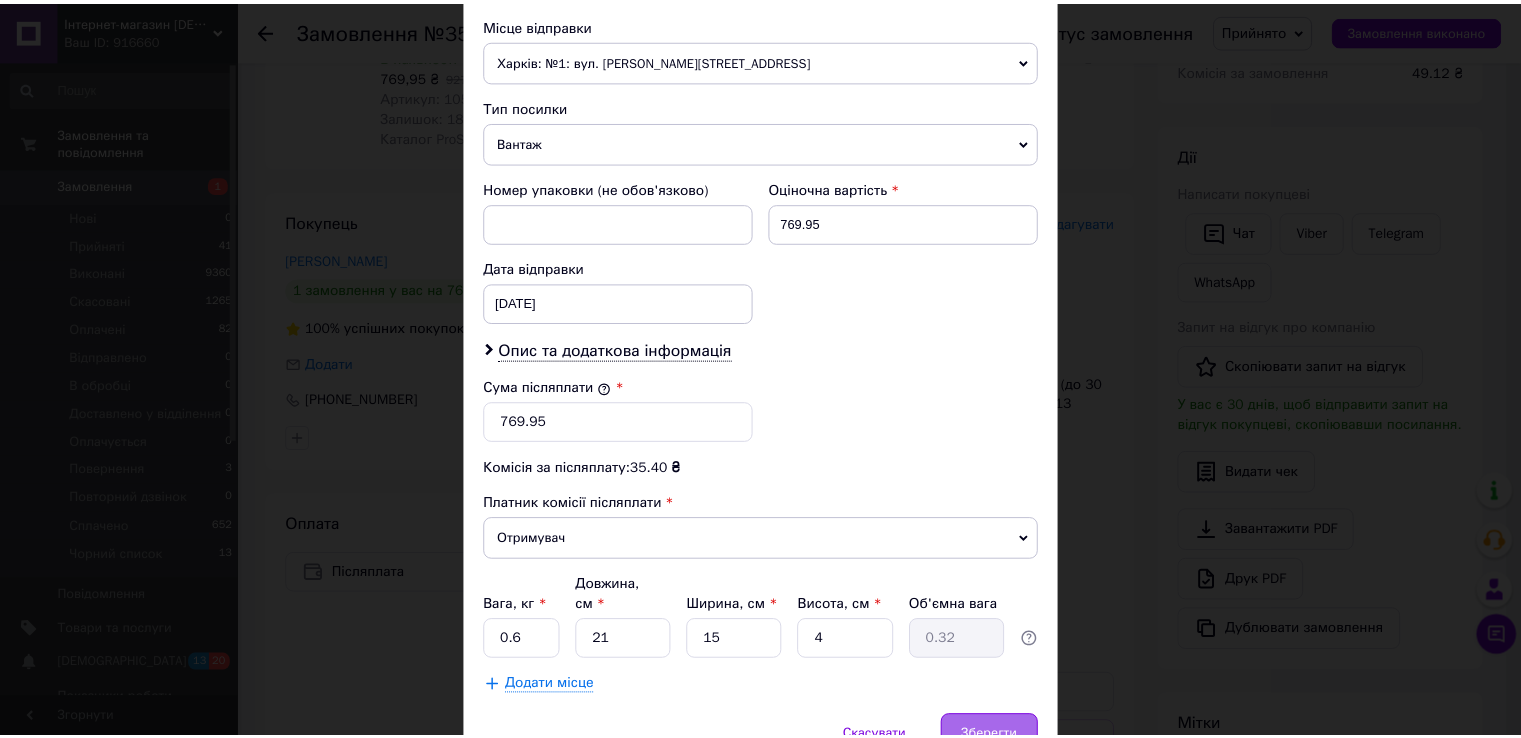 scroll, scrollTop: 782, scrollLeft: 0, axis: vertical 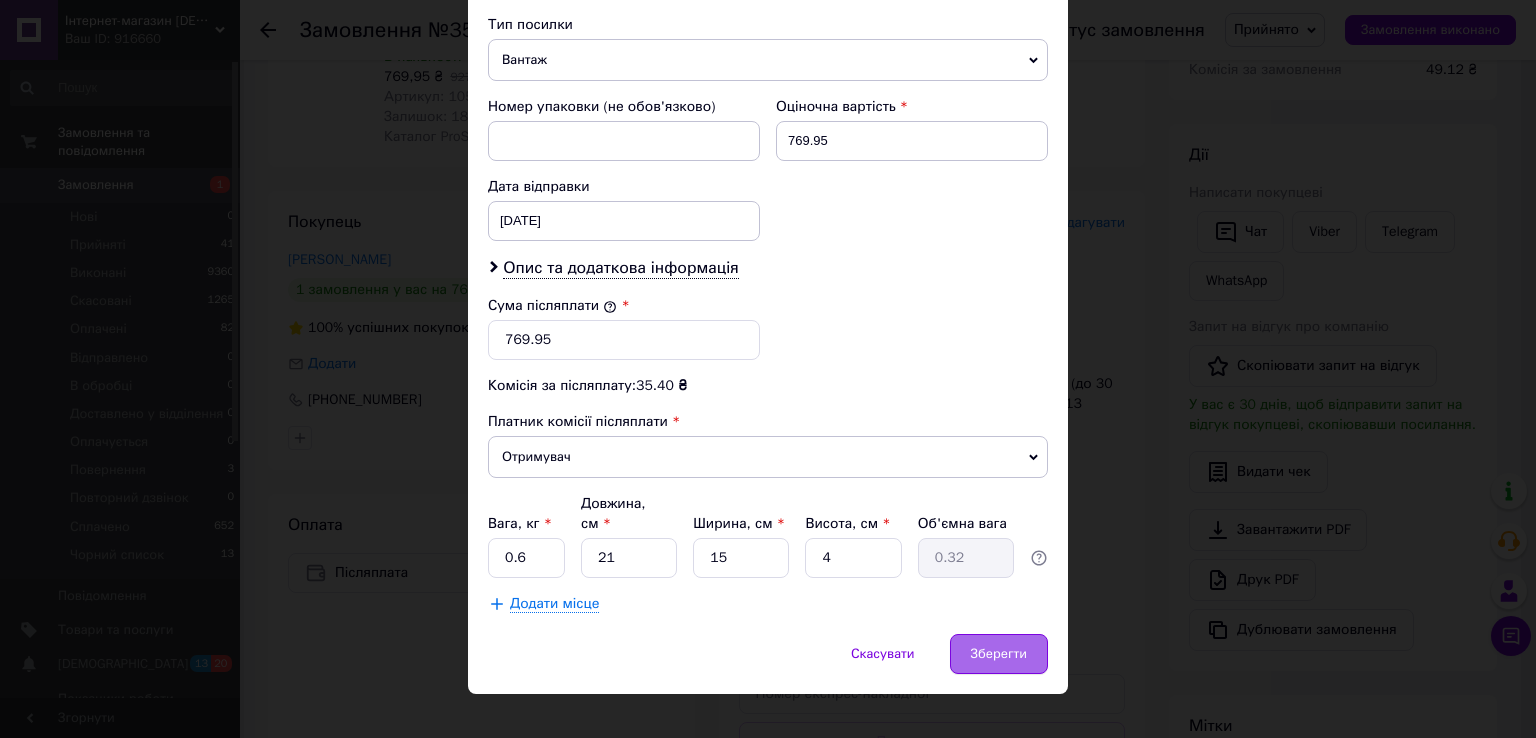 type on "[PERSON_NAME]" 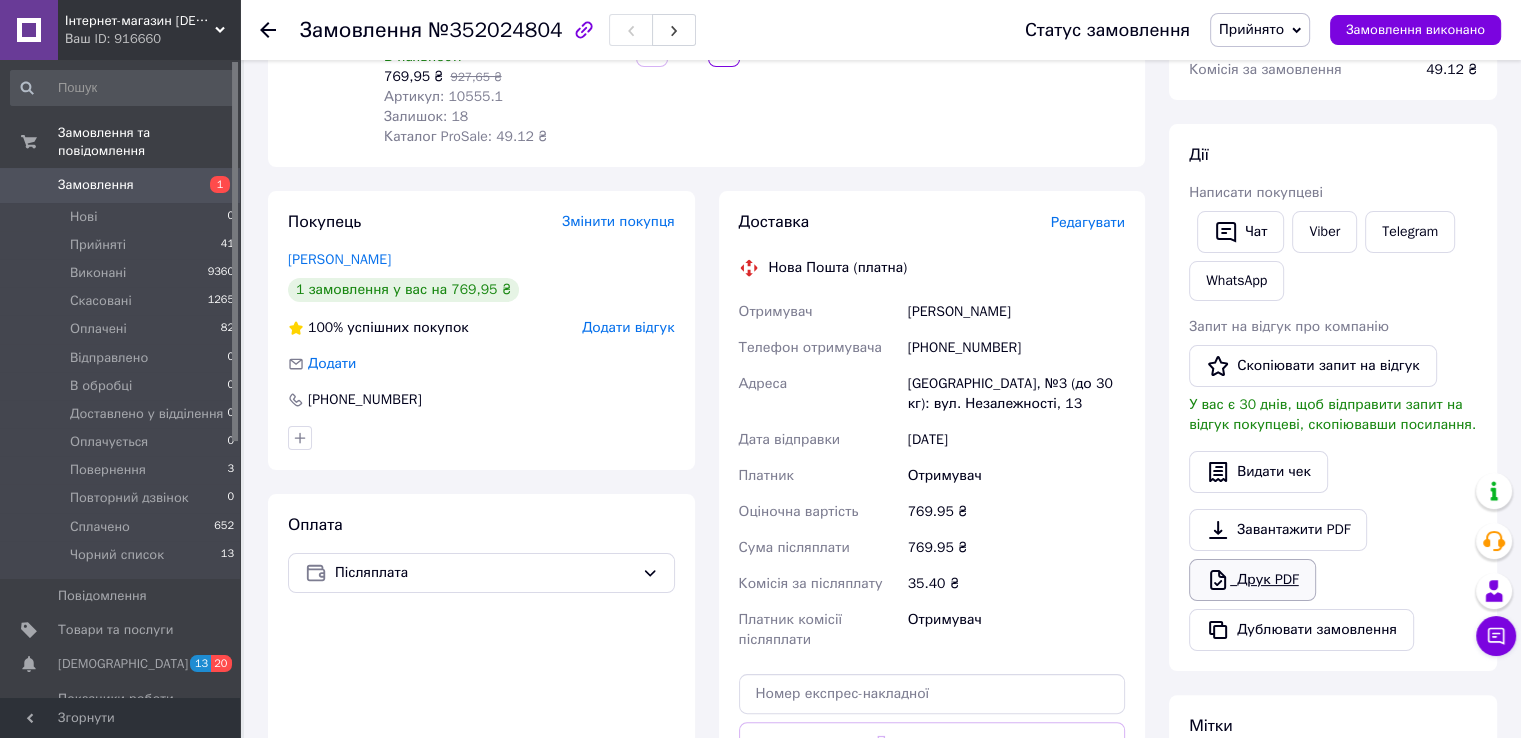 click on "Друк PDF" at bounding box center (1252, 580) 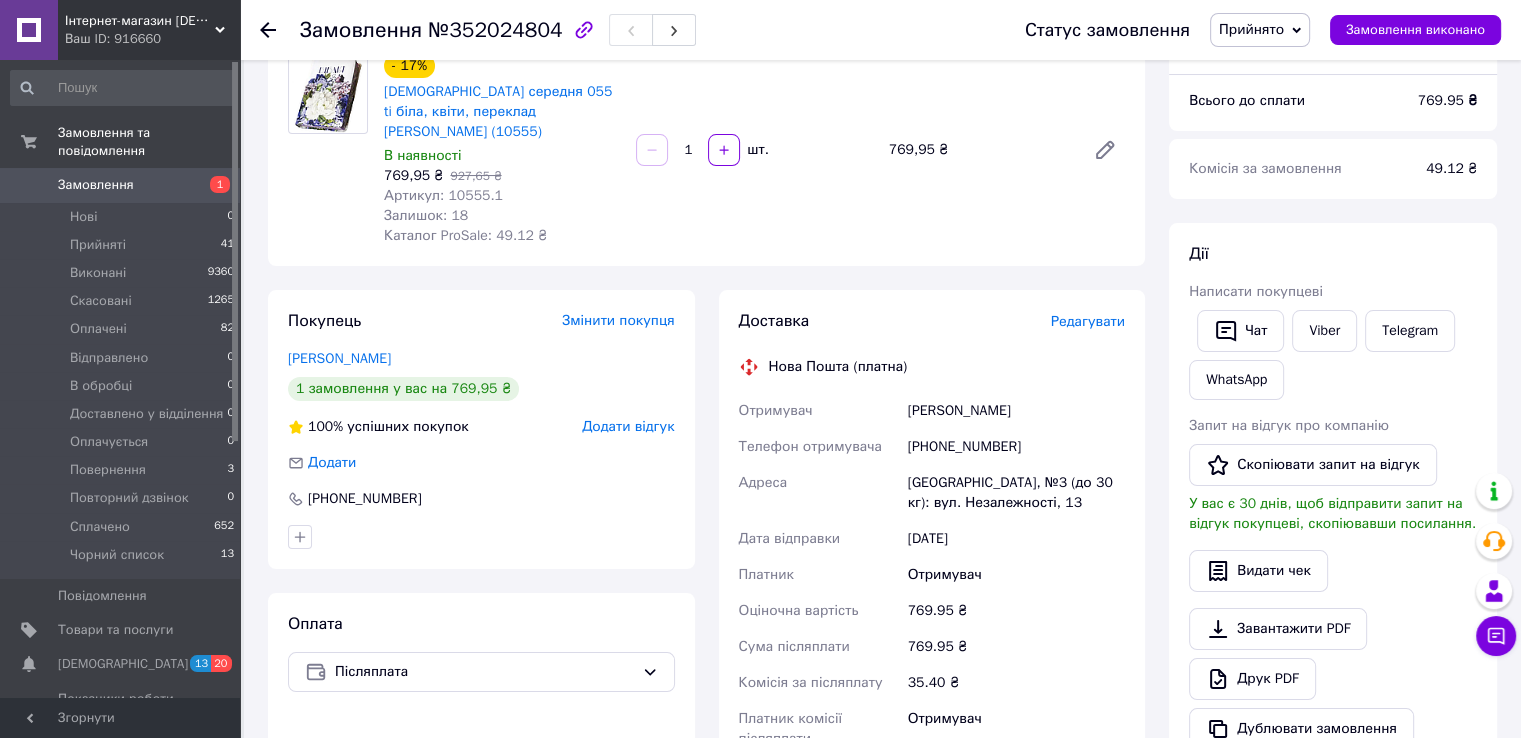 scroll, scrollTop: 176, scrollLeft: 0, axis: vertical 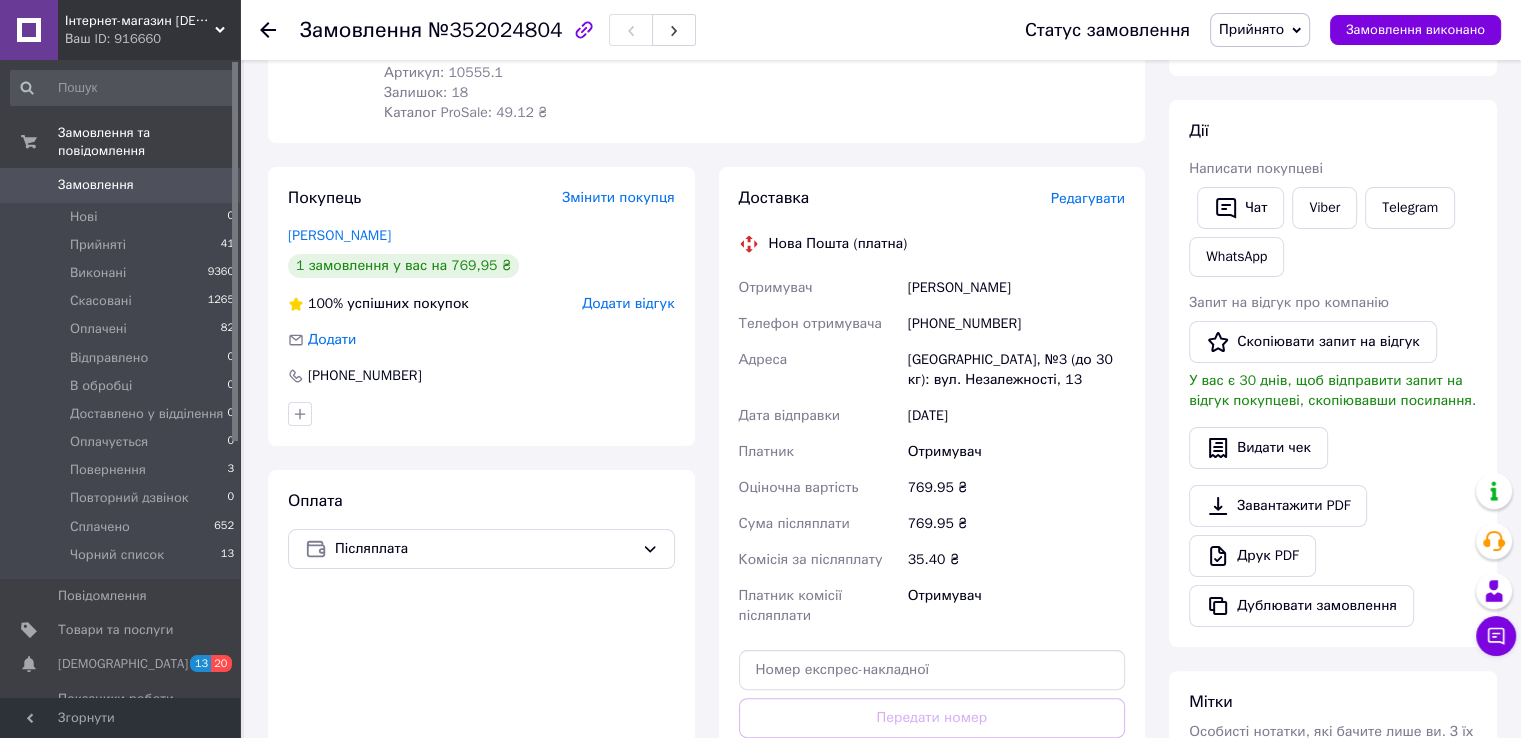 click on "Редагувати" at bounding box center [1088, 198] 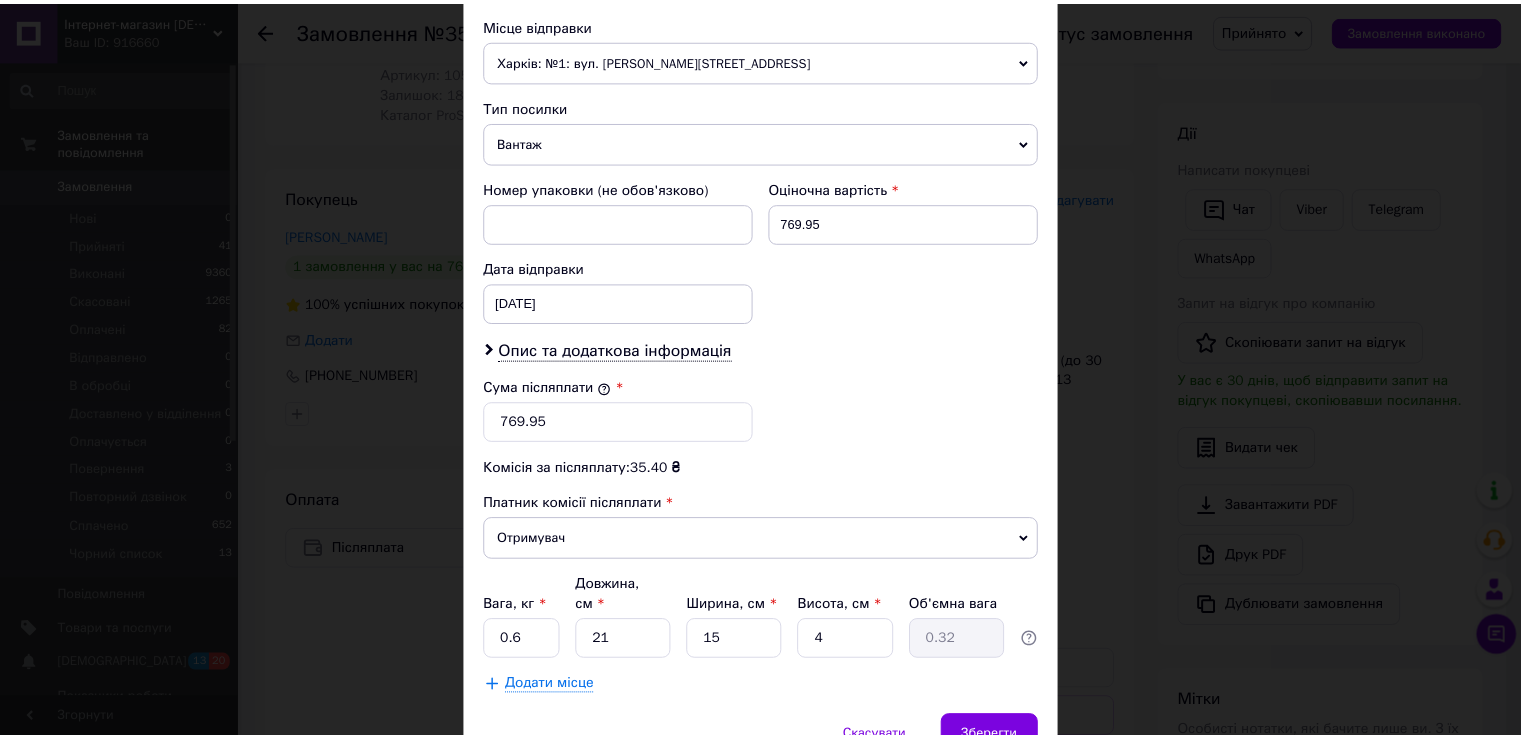 scroll, scrollTop: 782, scrollLeft: 0, axis: vertical 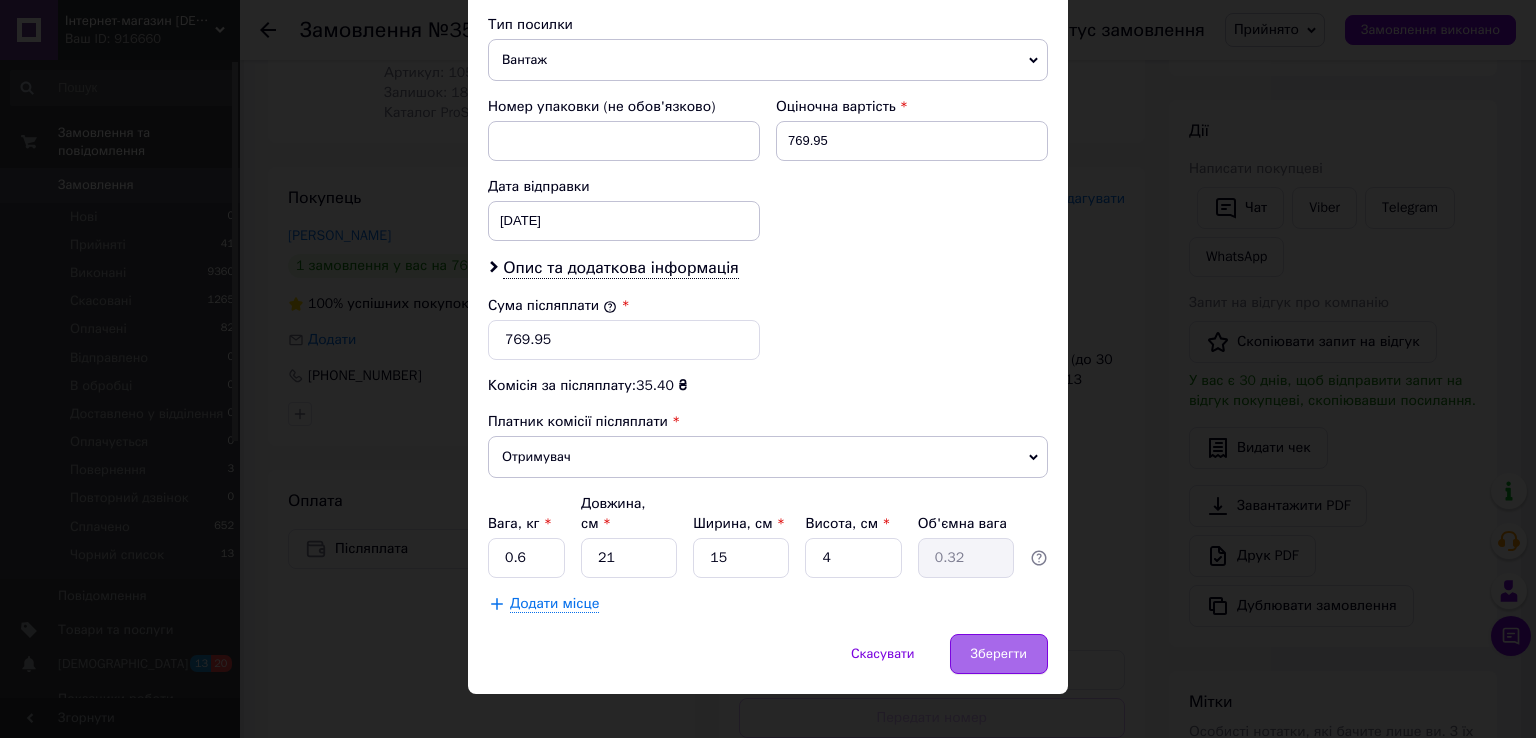 click on "Зберегти" at bounding box center [999, 654] 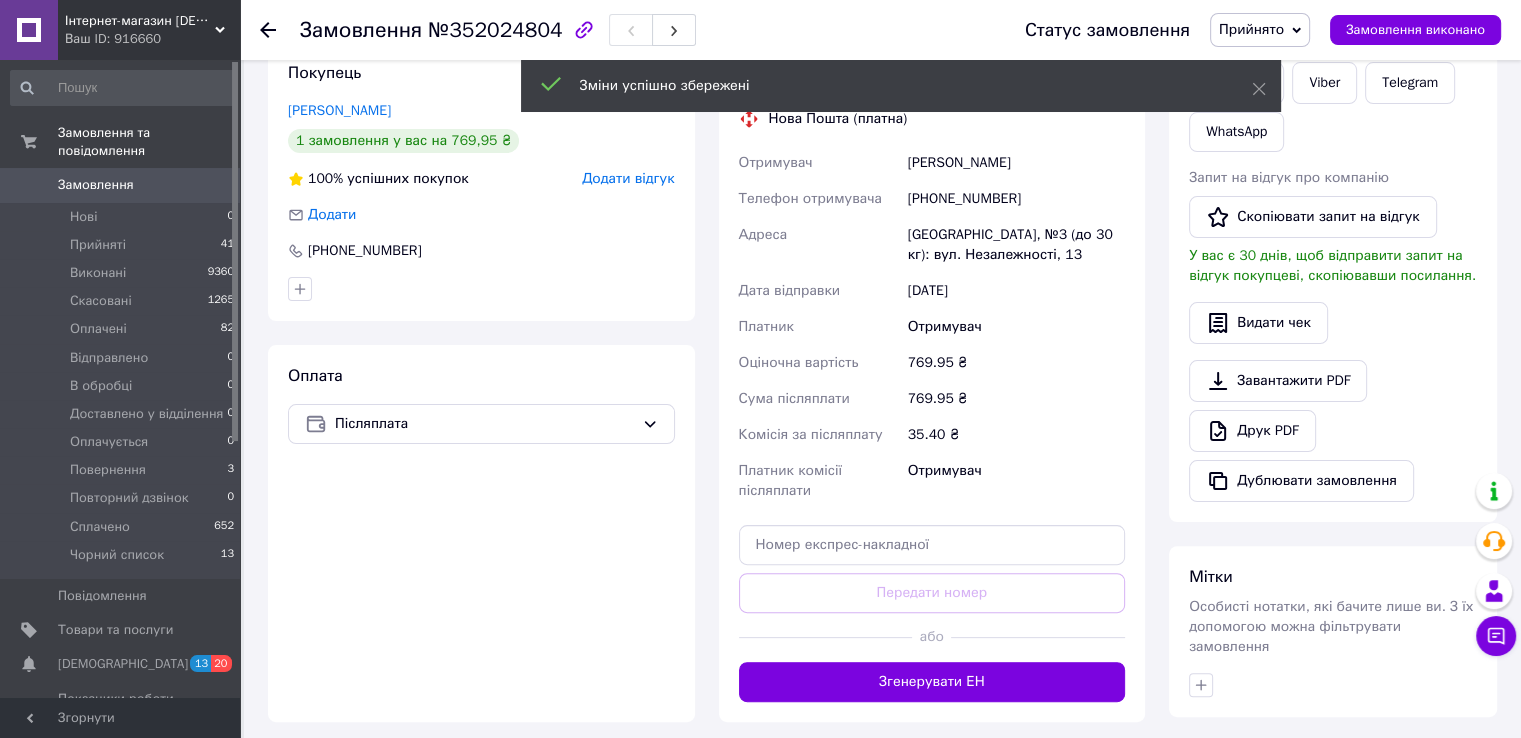 scroll, scrollTop: 500, scrollLeft: 0, axis: vertical 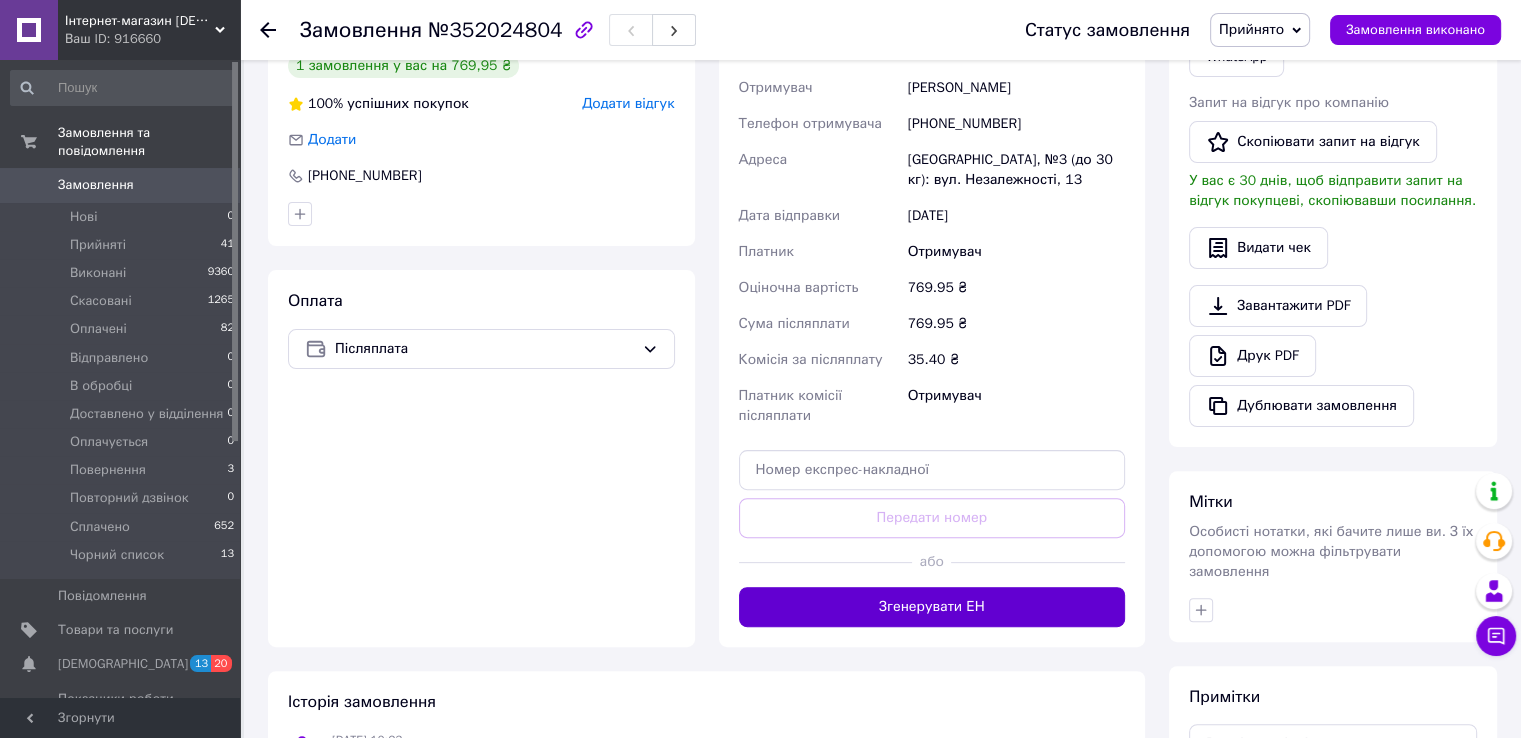 click on "Згенерувати ЕН" at bounding box center [932, 607] 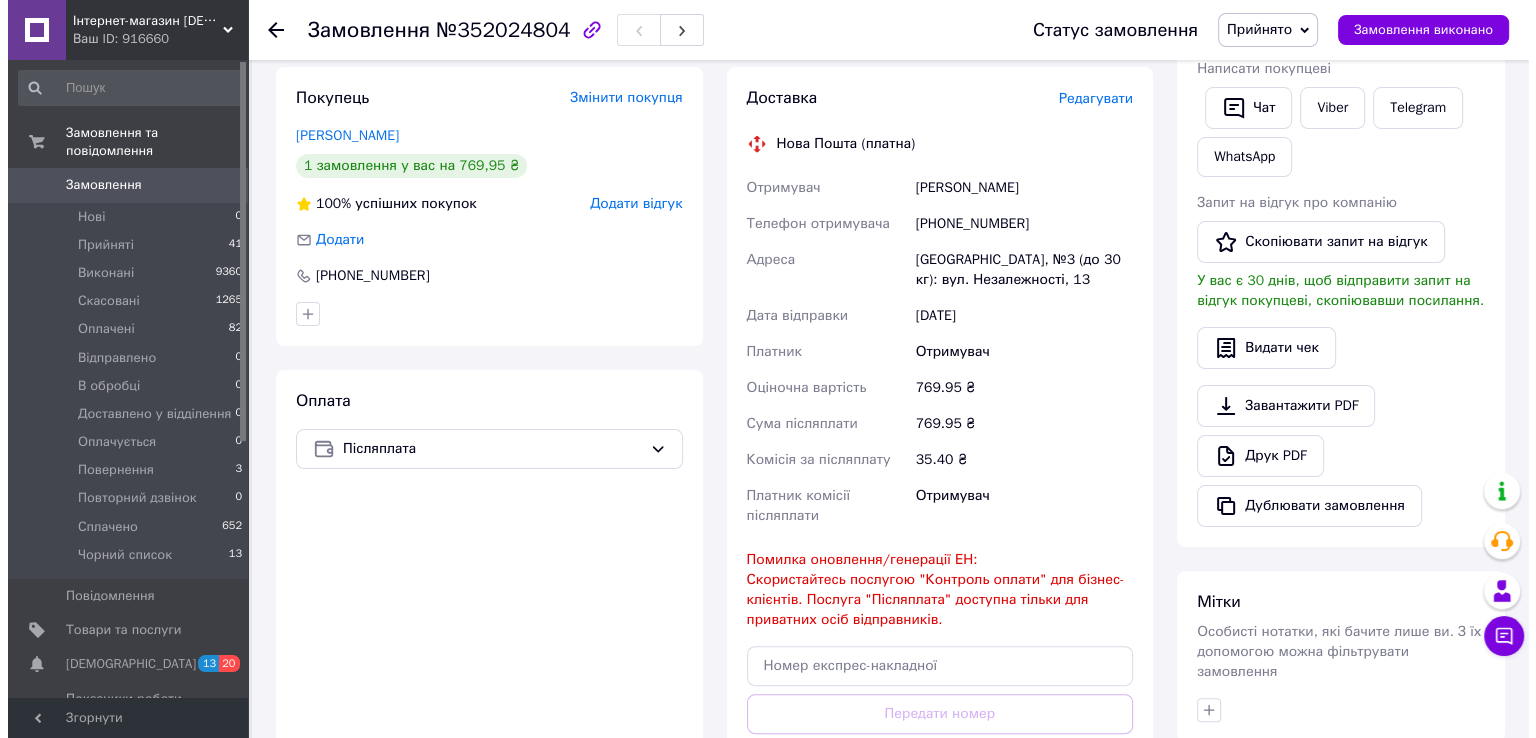 scroll, scrollTop: 200, scrollLeft: 0, axis: vertical 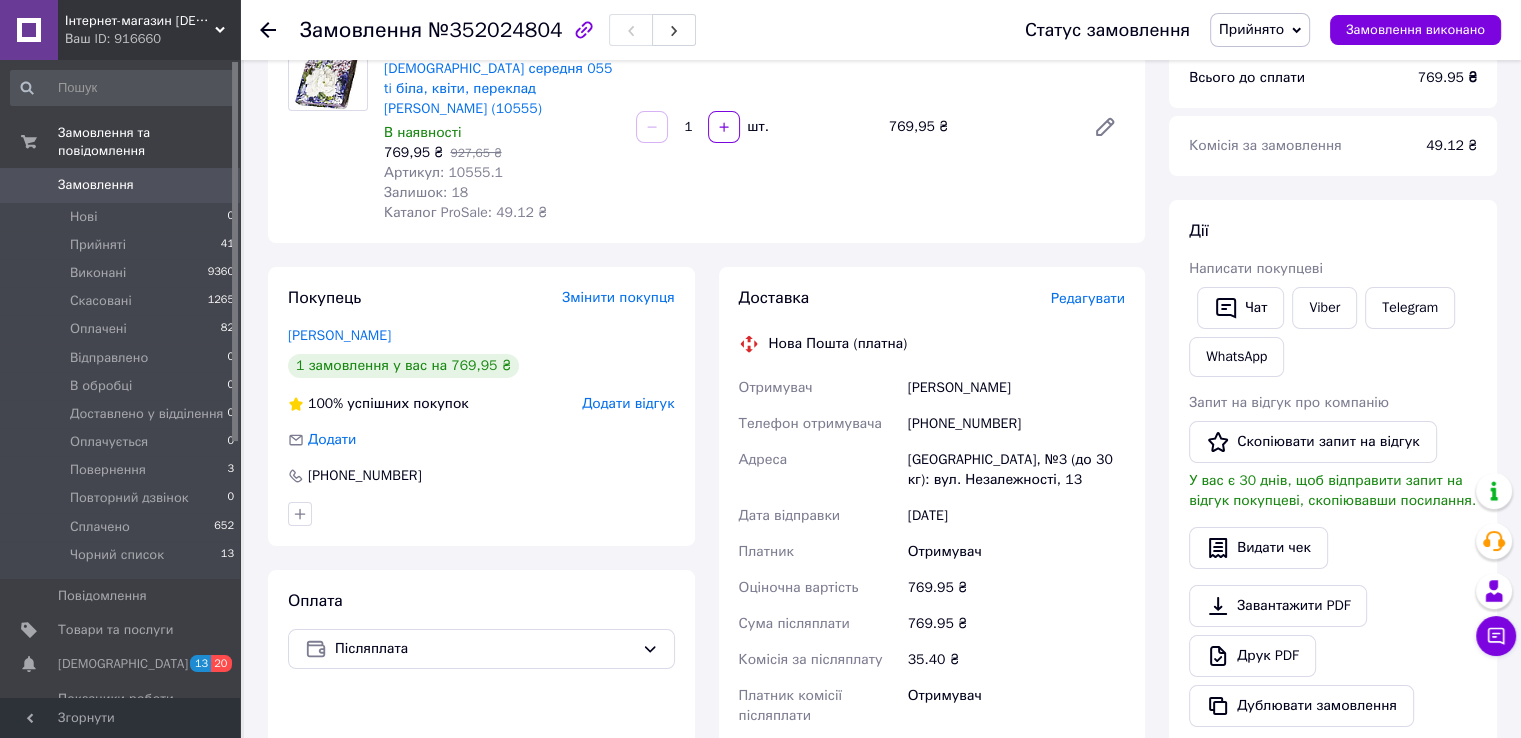 click on "Редагувати" at bounding box center (1088, 298) 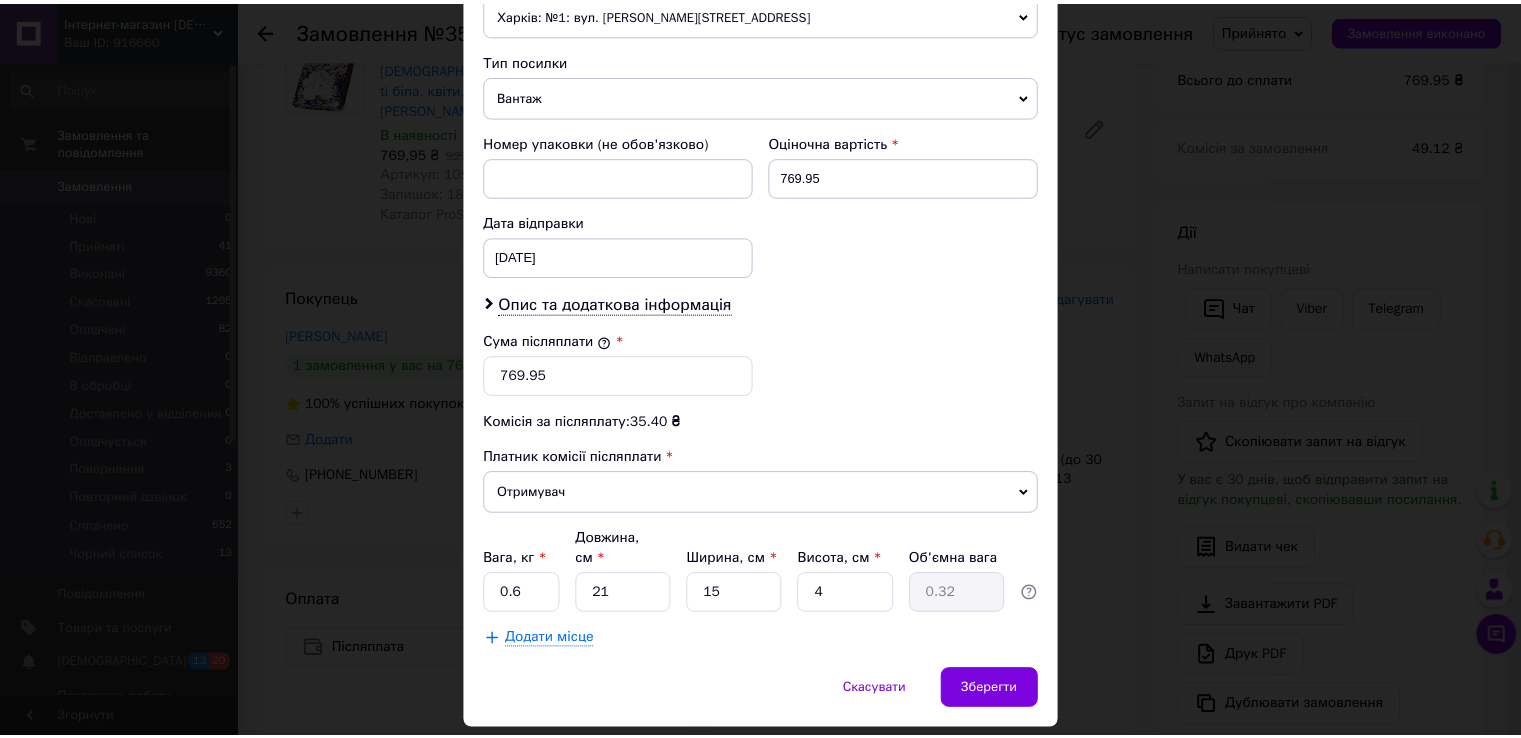 scroll, scrollTop: 782, scrollLeft: 0, axis: vertical 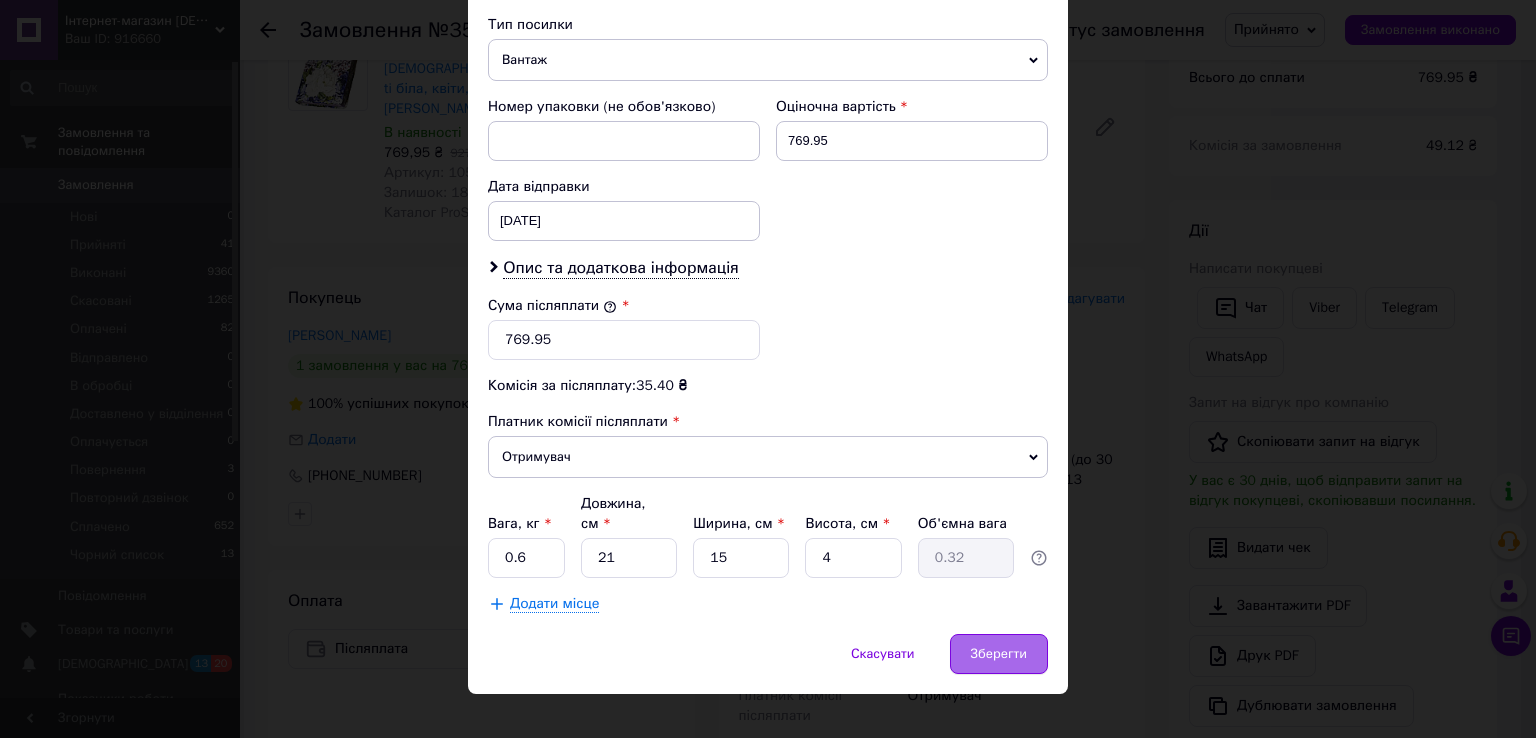 click on "Зберегти" at bounding box center (999, 654) 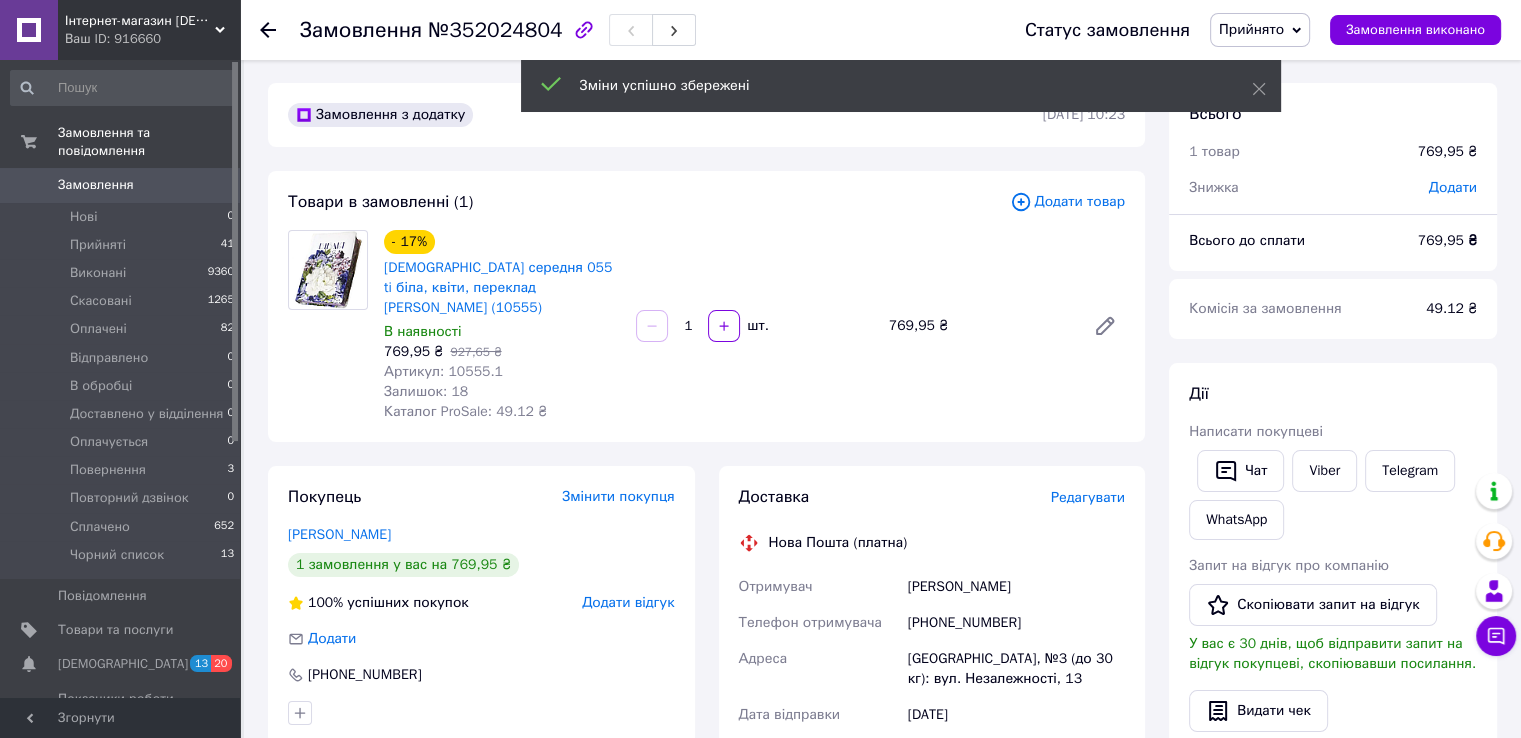 scroll, scrollTop: 0, scrollLeft: 0, axis: both 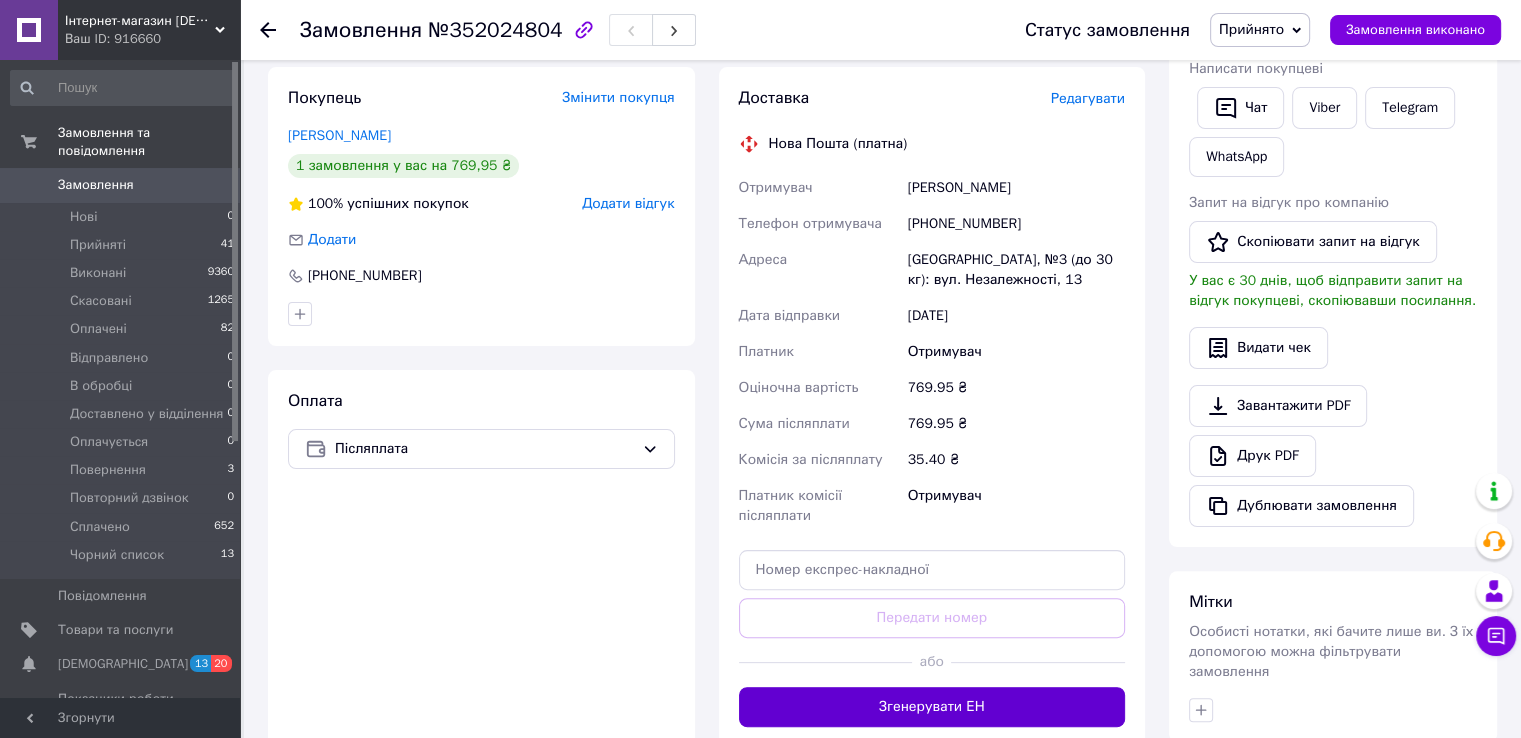 click on "Згенерувати ЕН" at bounding box center (932, 707) 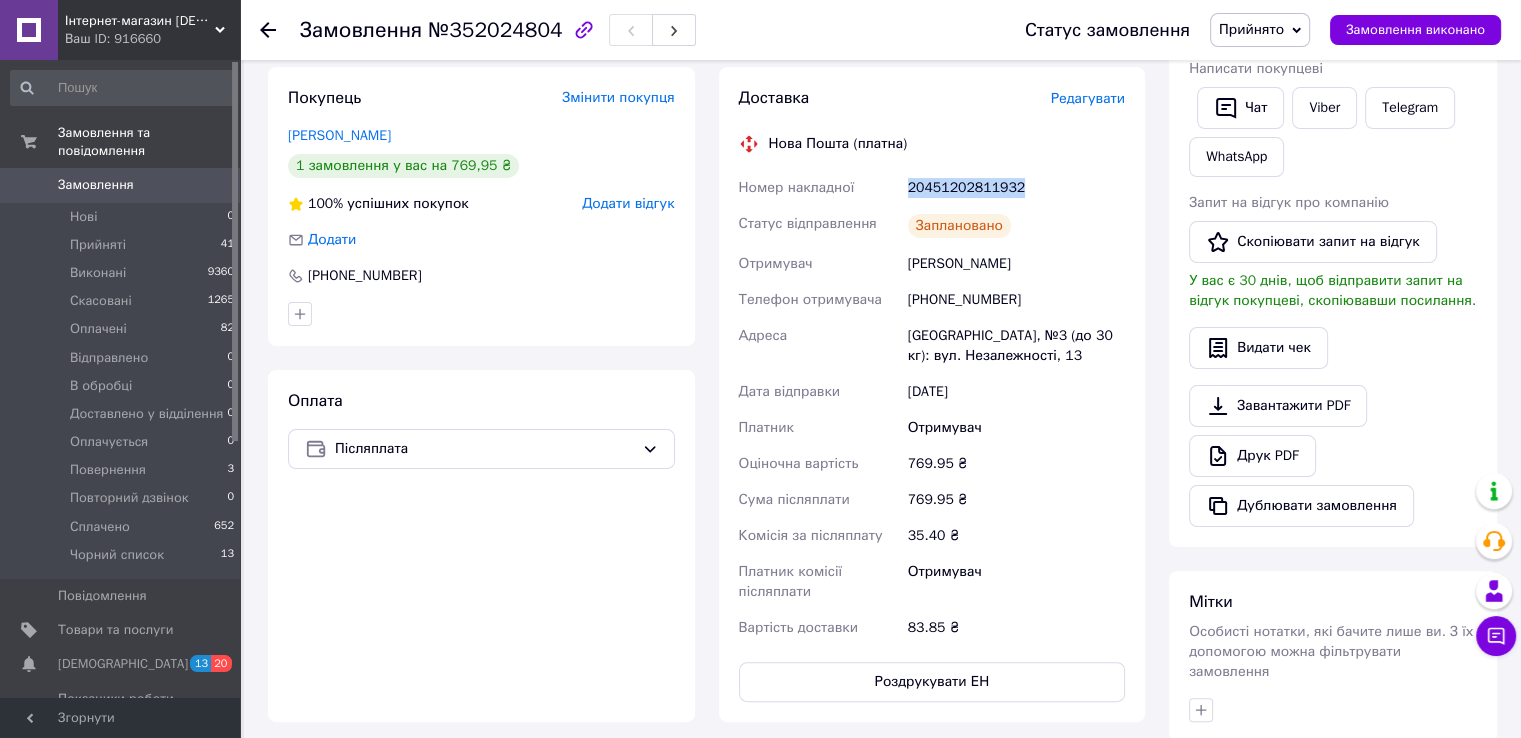 drag, startPoint x: 1020, startPoint y: 172, endPoint x: 908, endPoint y: 175, distance: 112.04017 